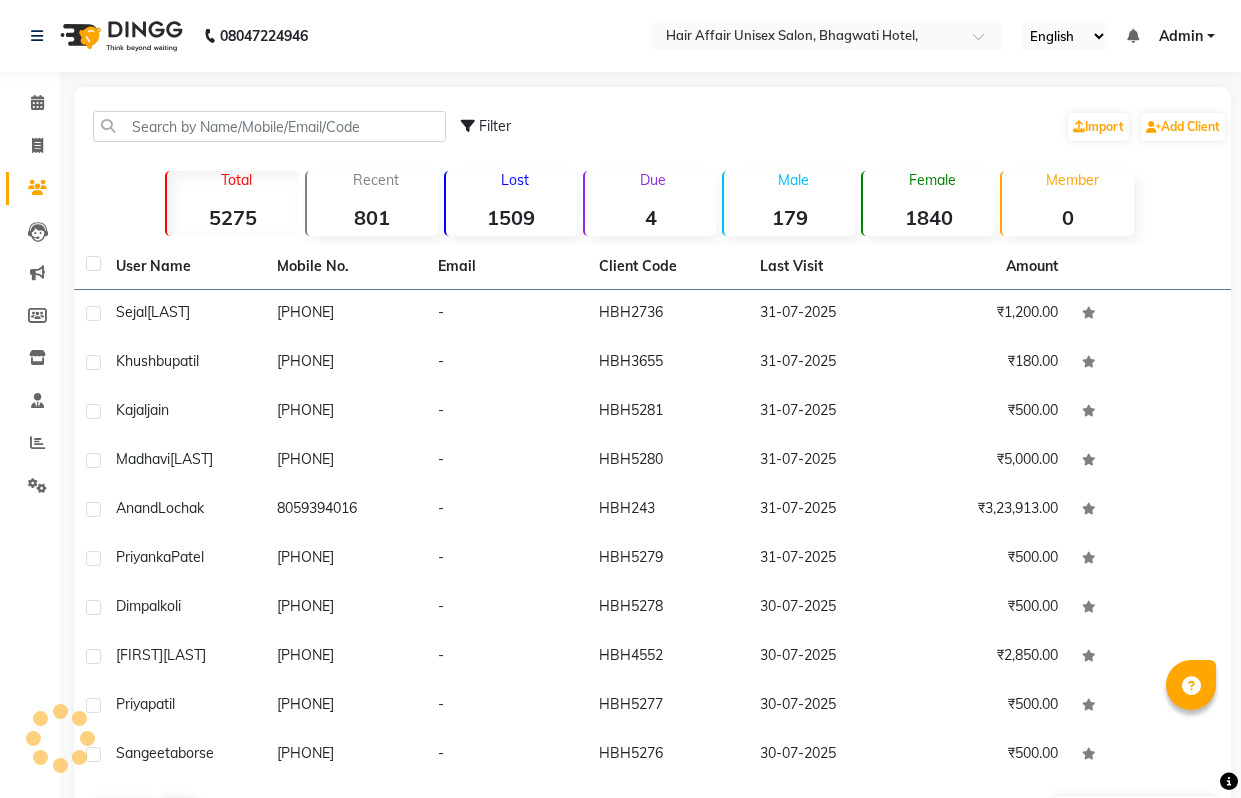 scroll, scrollTop: 67, scrollLeft: 0, axis: vertical 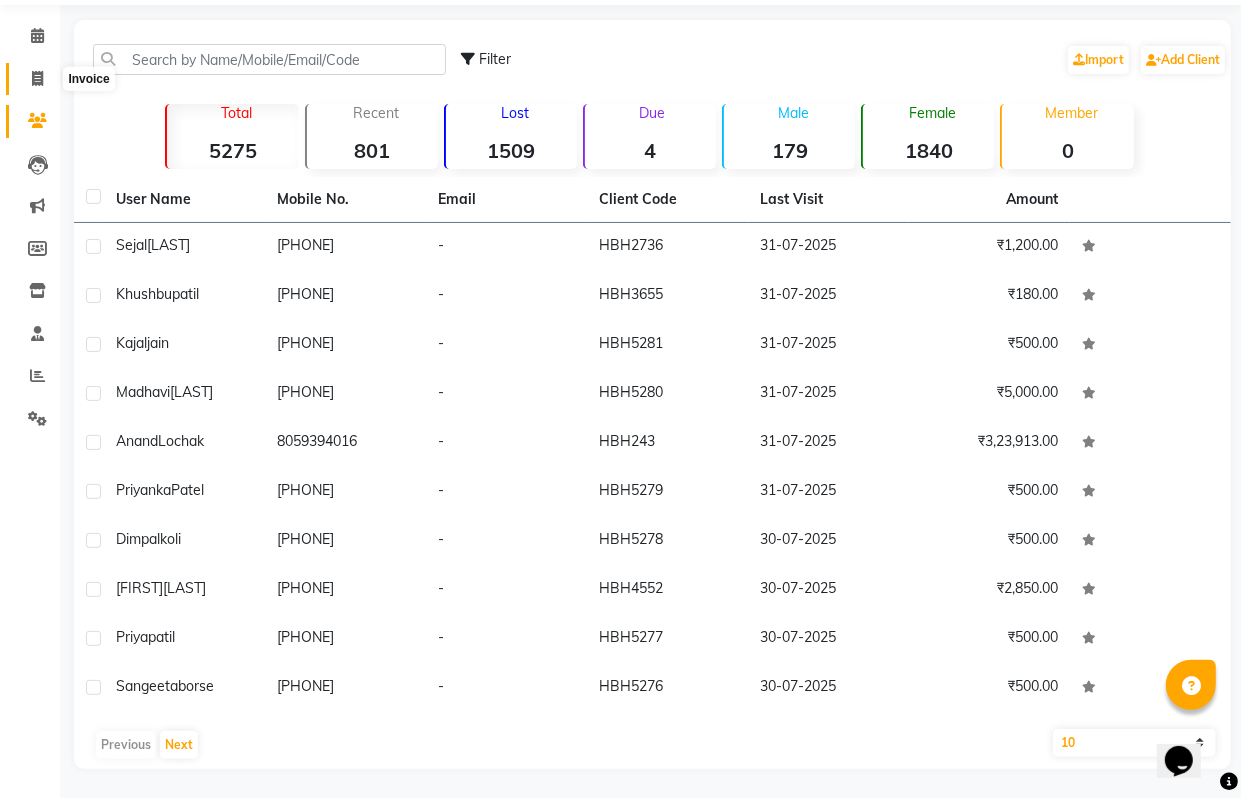drag, startPoint x: 31, startPoint y: 72, endPoint x: 55, endPoint y: 82, distance: 26 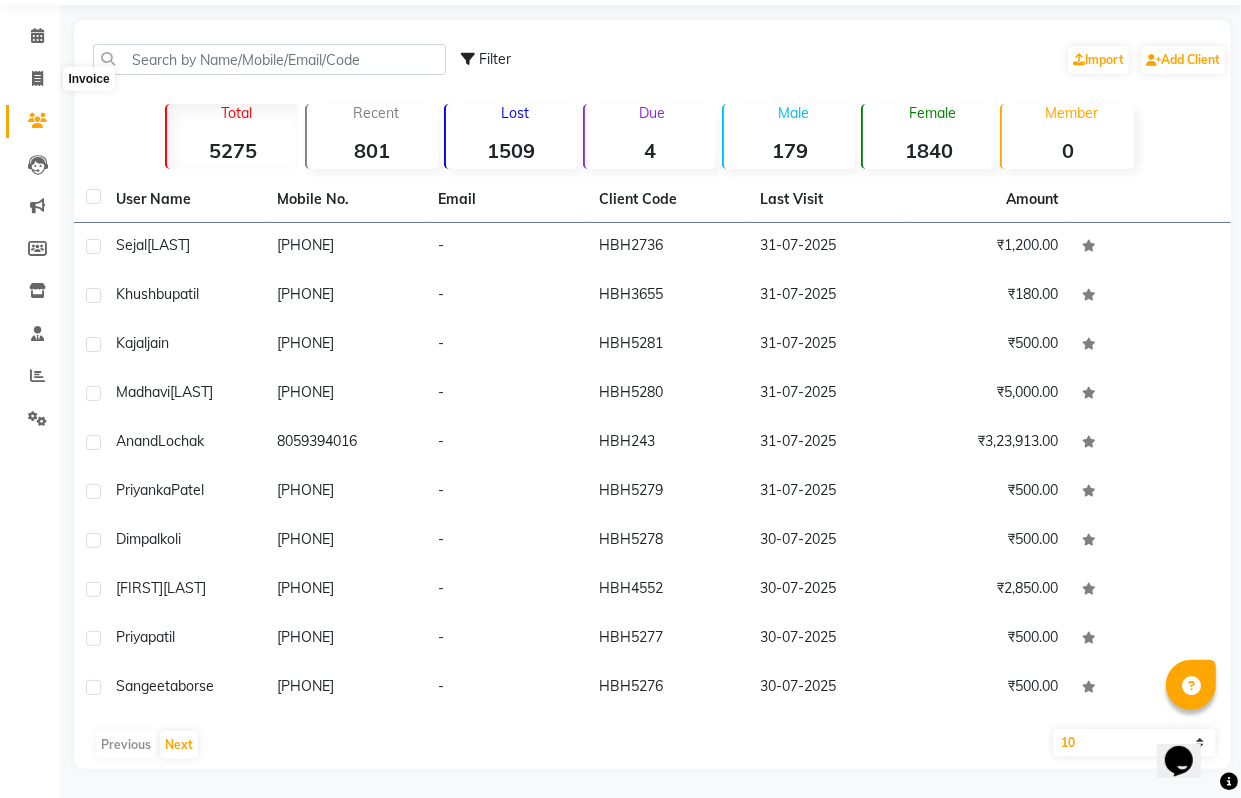 select on "6225" 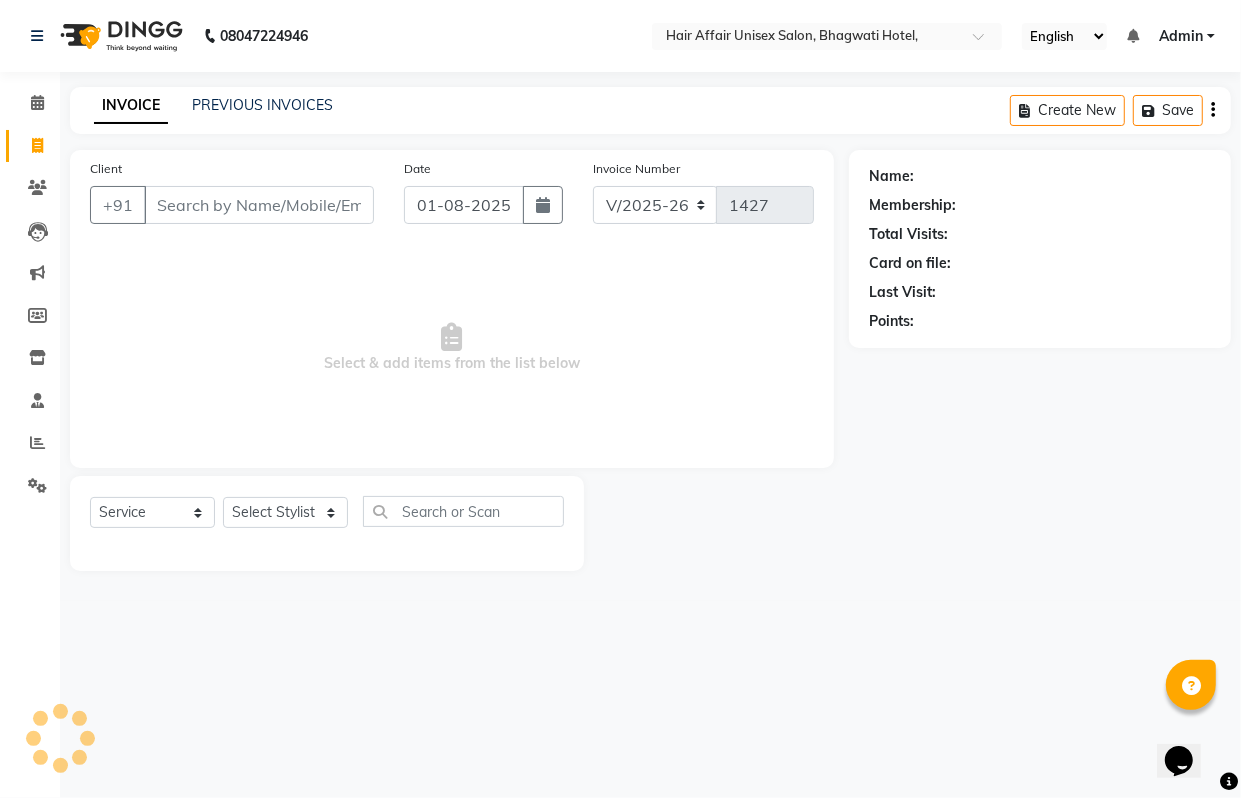 scroll, scrollTop: 0, scrollLeft: 0, axis: both 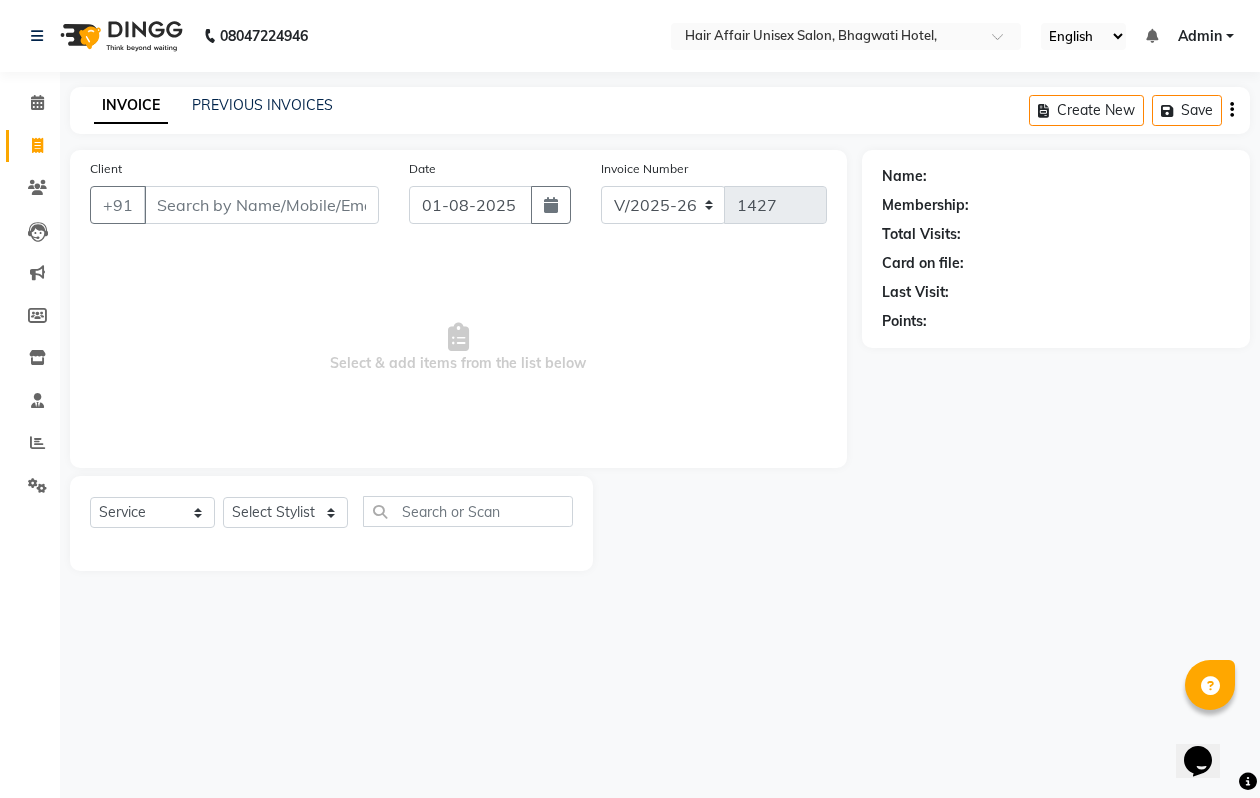click on "Client" at bounding box center (261, 205) 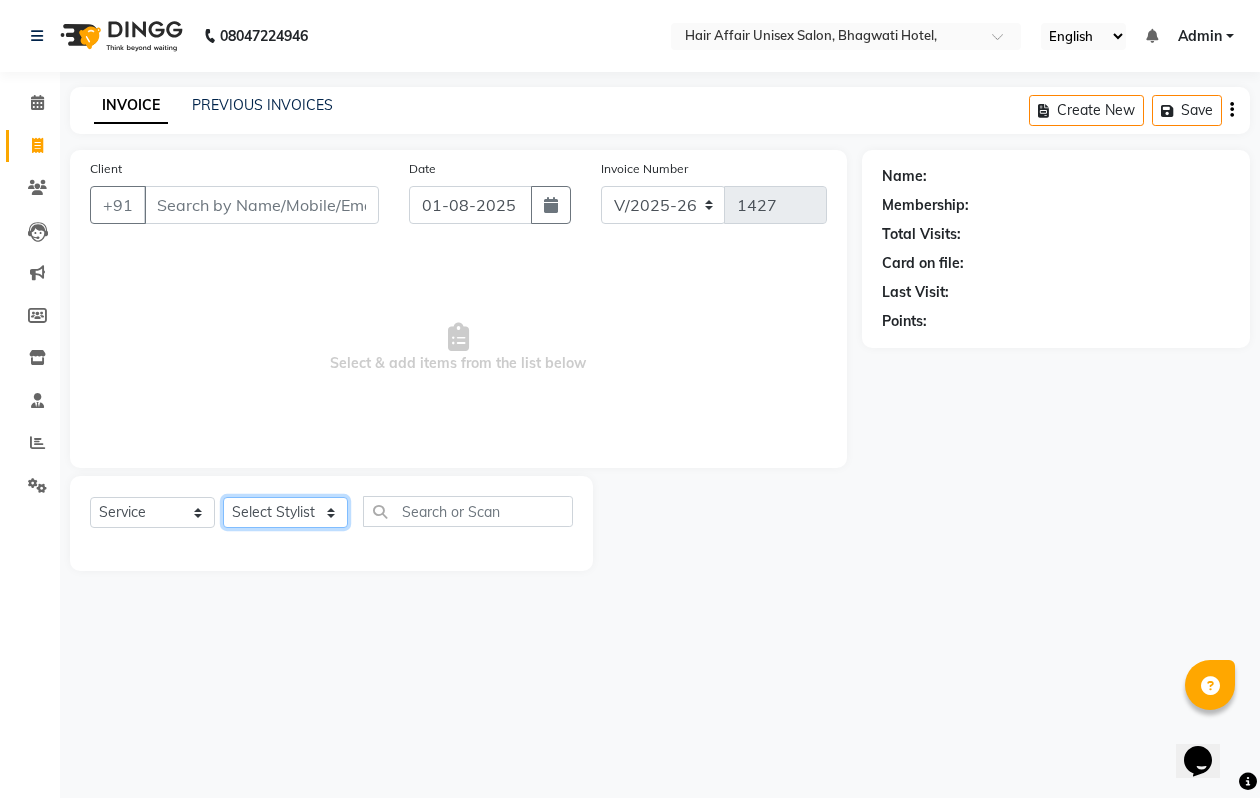 click on "Select Stylist Anand harpal kajal Kunal Manish Nikhil soni Vihan yogesh" 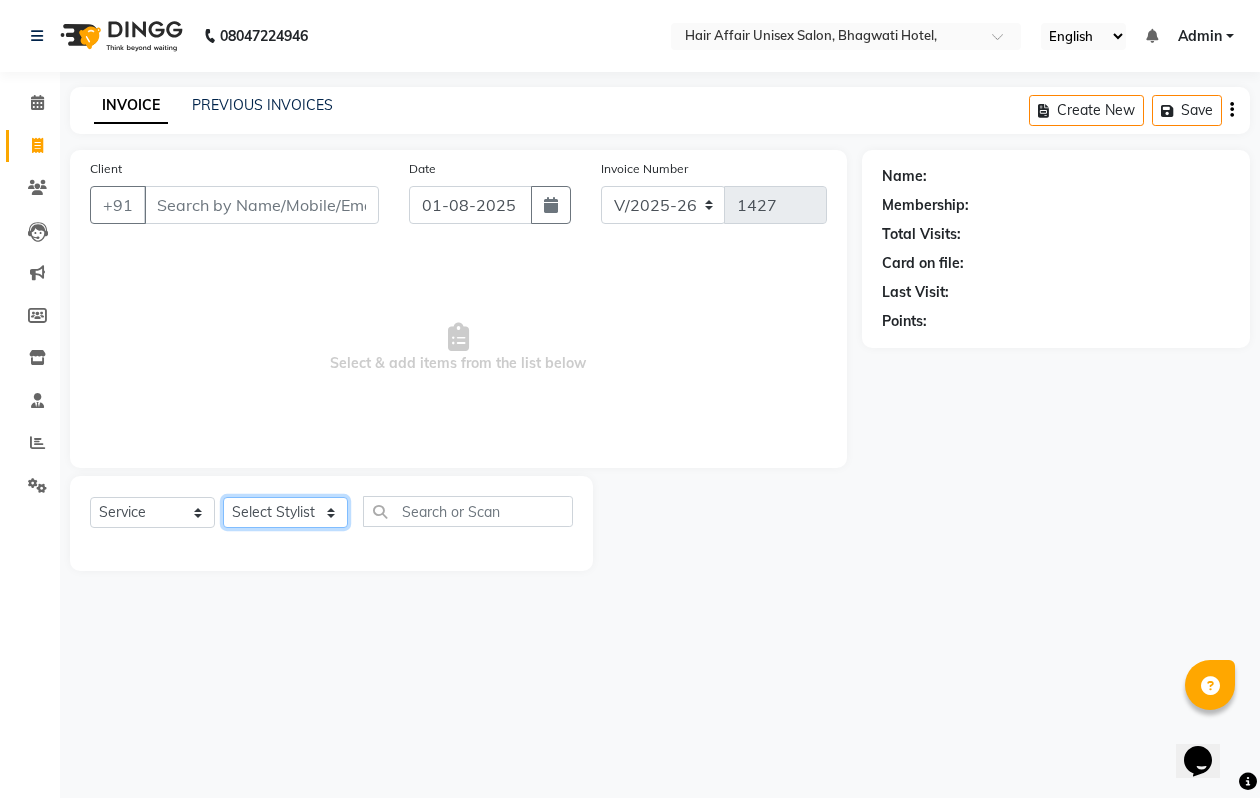 select on "66024" 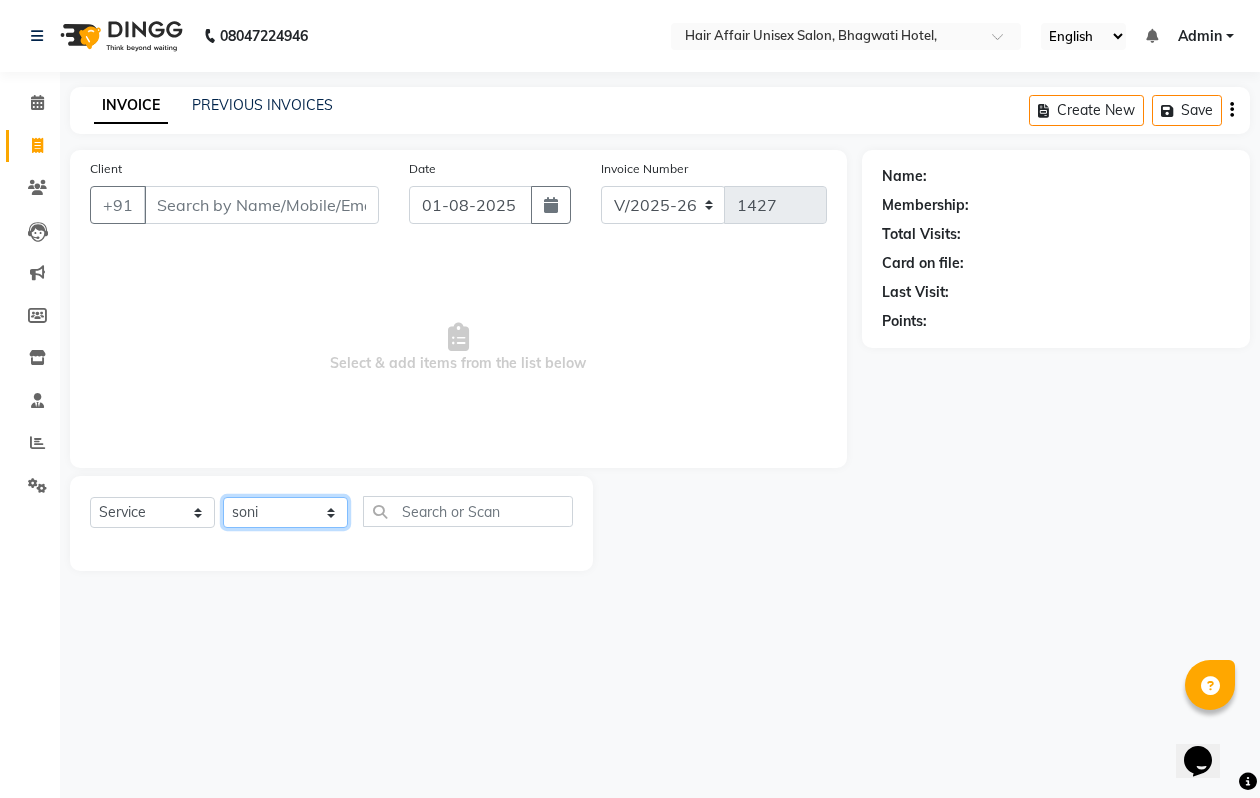 click on "Select Stylist Anand harpal kajal Kunal Manish Nikhil soni Vihan yogesh" 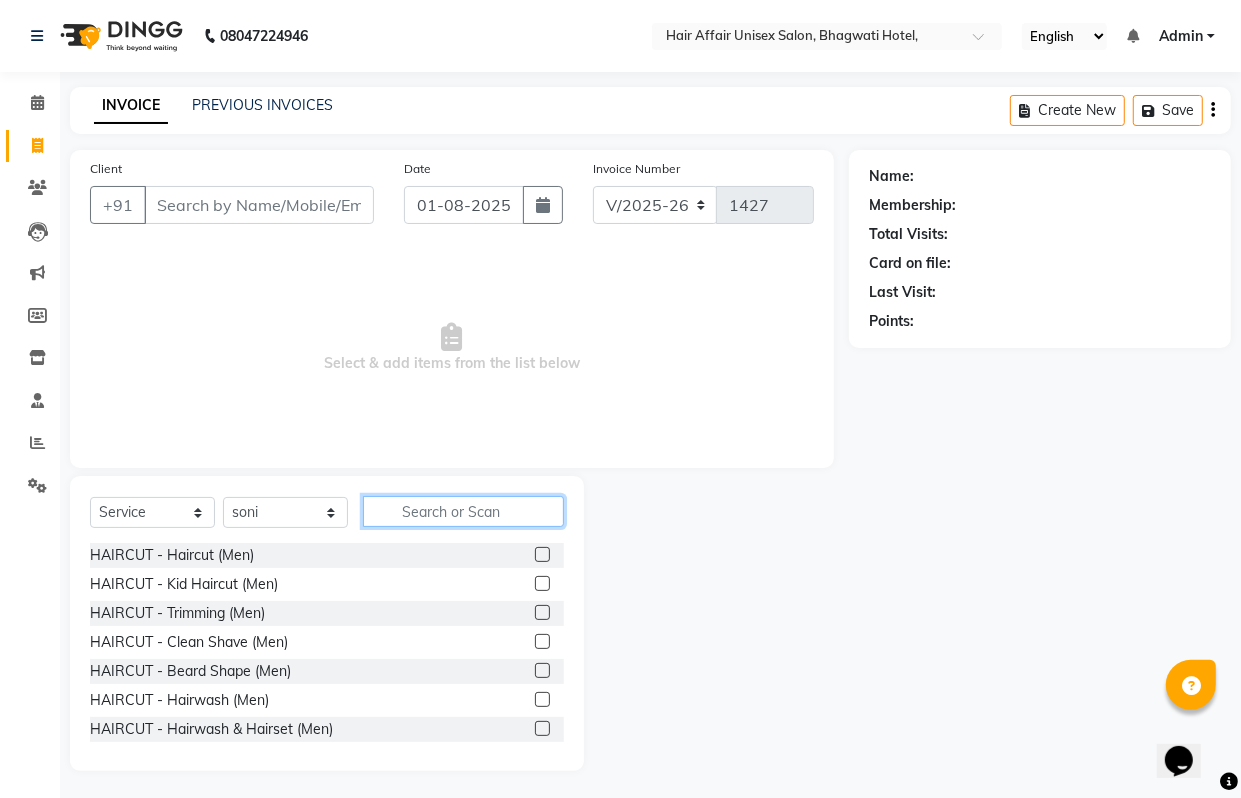 click 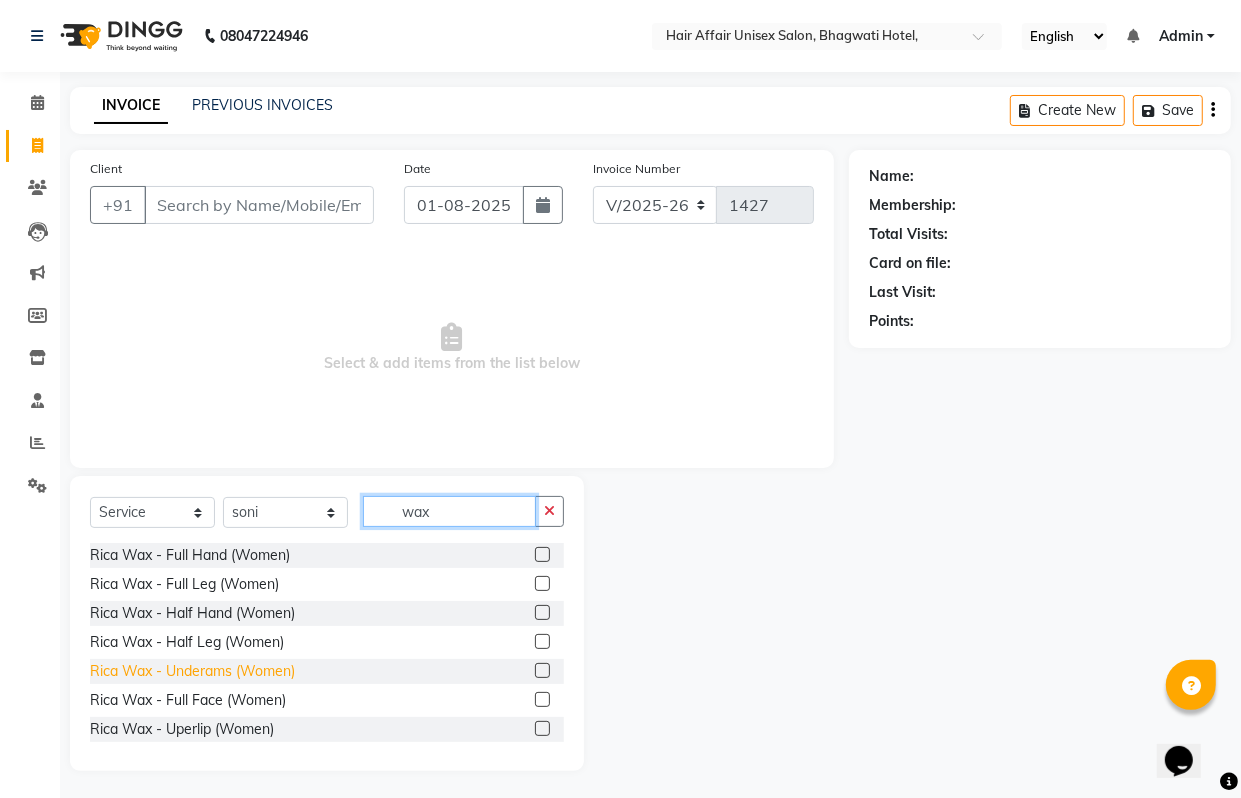 type on "wax" 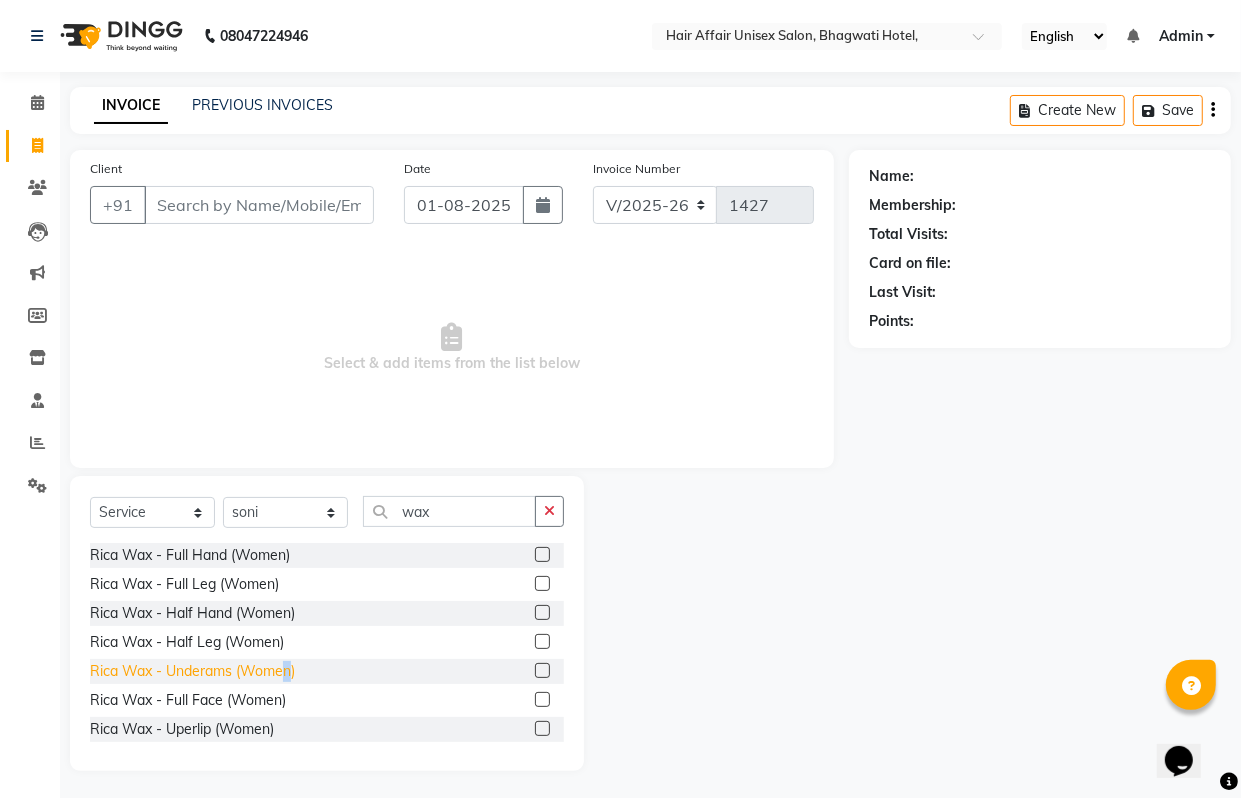 click on "Rica Wax - Underams  (Women)" 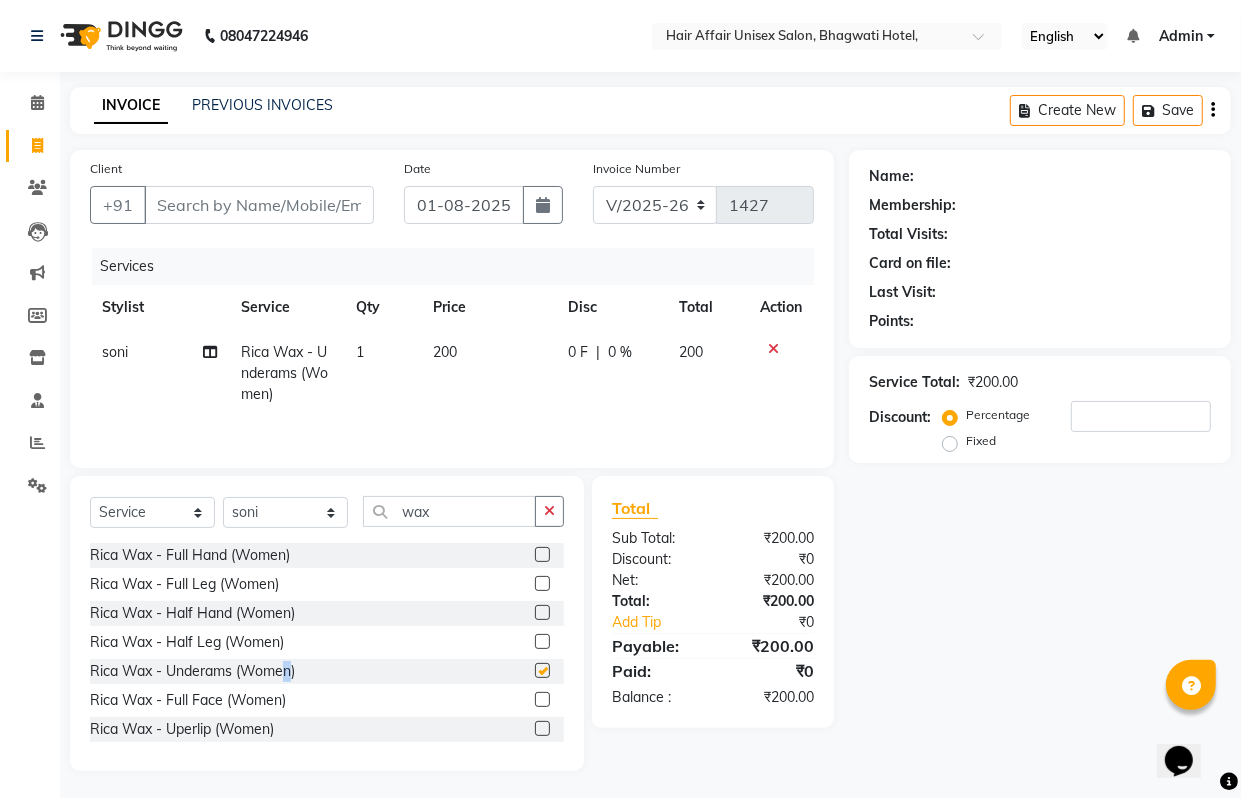 checkbox on "false" 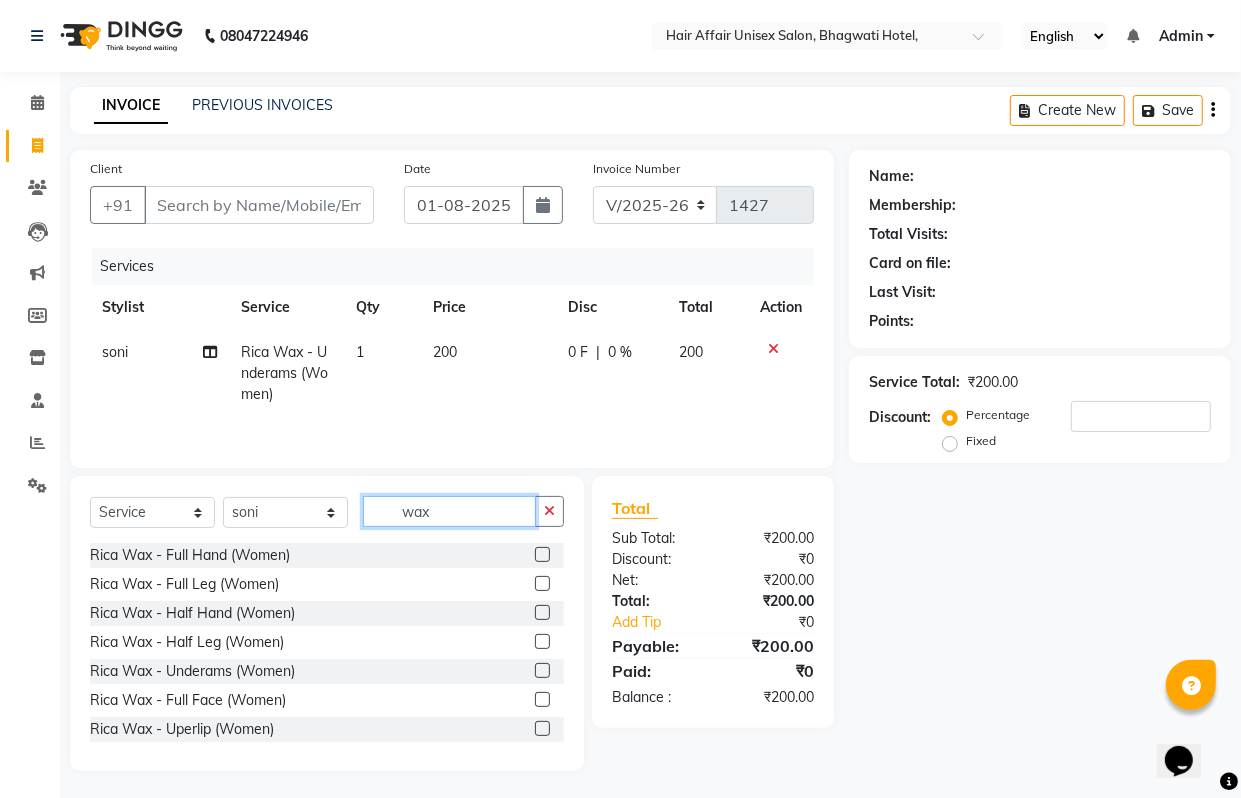 drag, startPoint x: 398, startPoint y: 518, endPoint x: 421, endPoint y: 508, distance: 25.079872 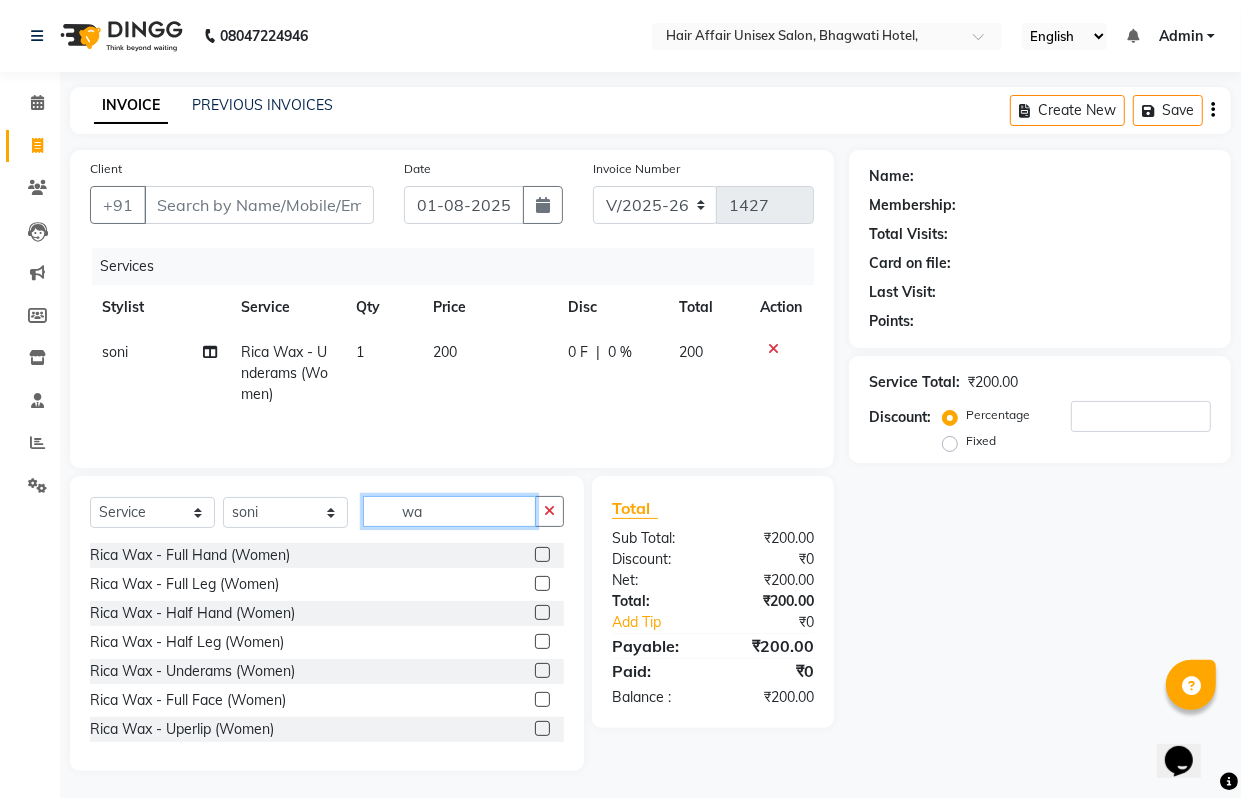 type on "w" 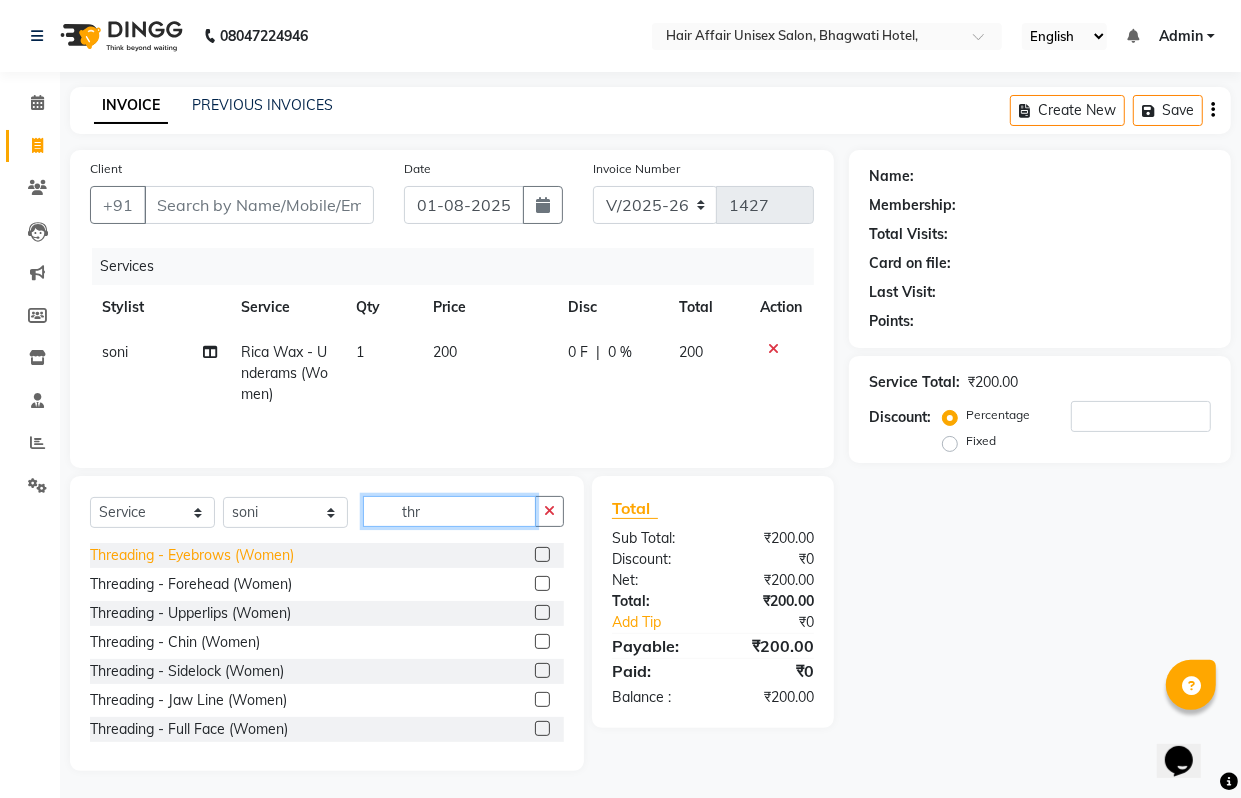 type on "thr" 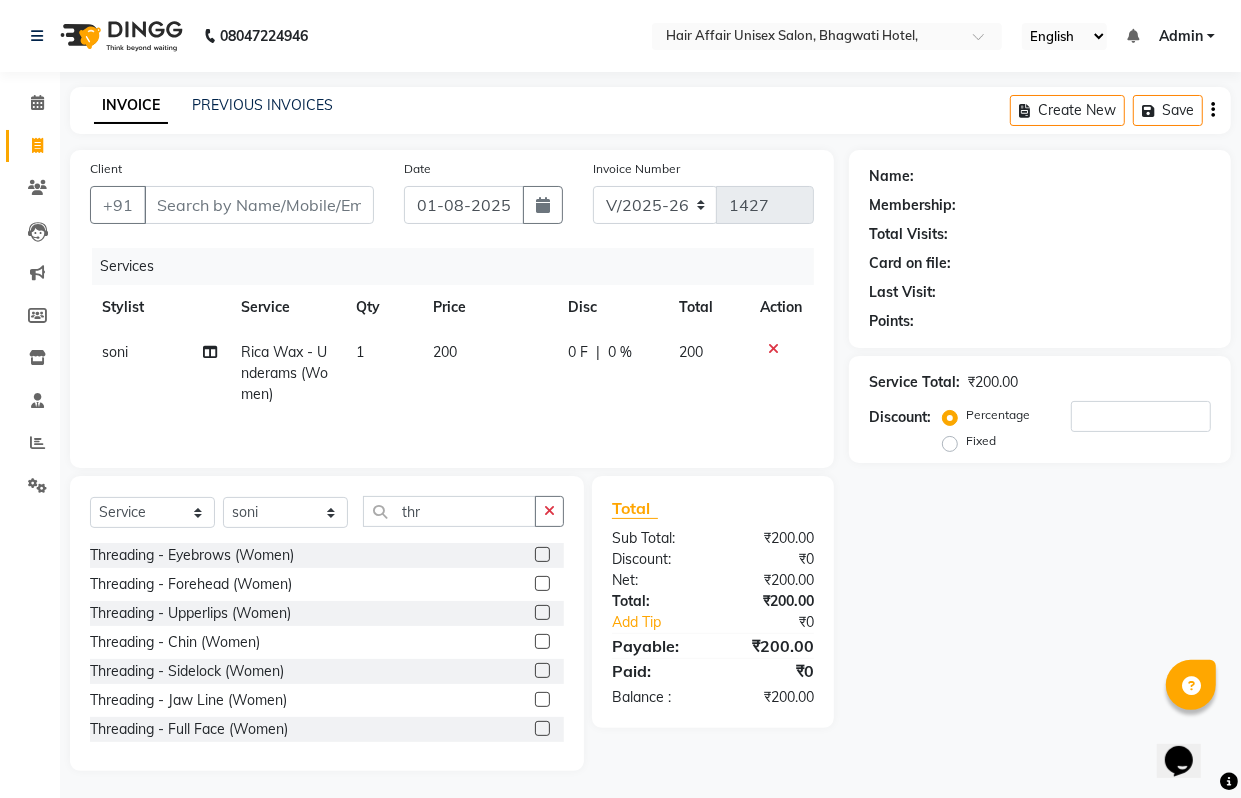 drag, startPoint x: 261, startPoint y: 552, endPoint x: 272, endPoint y: 566, distance: 17.804493 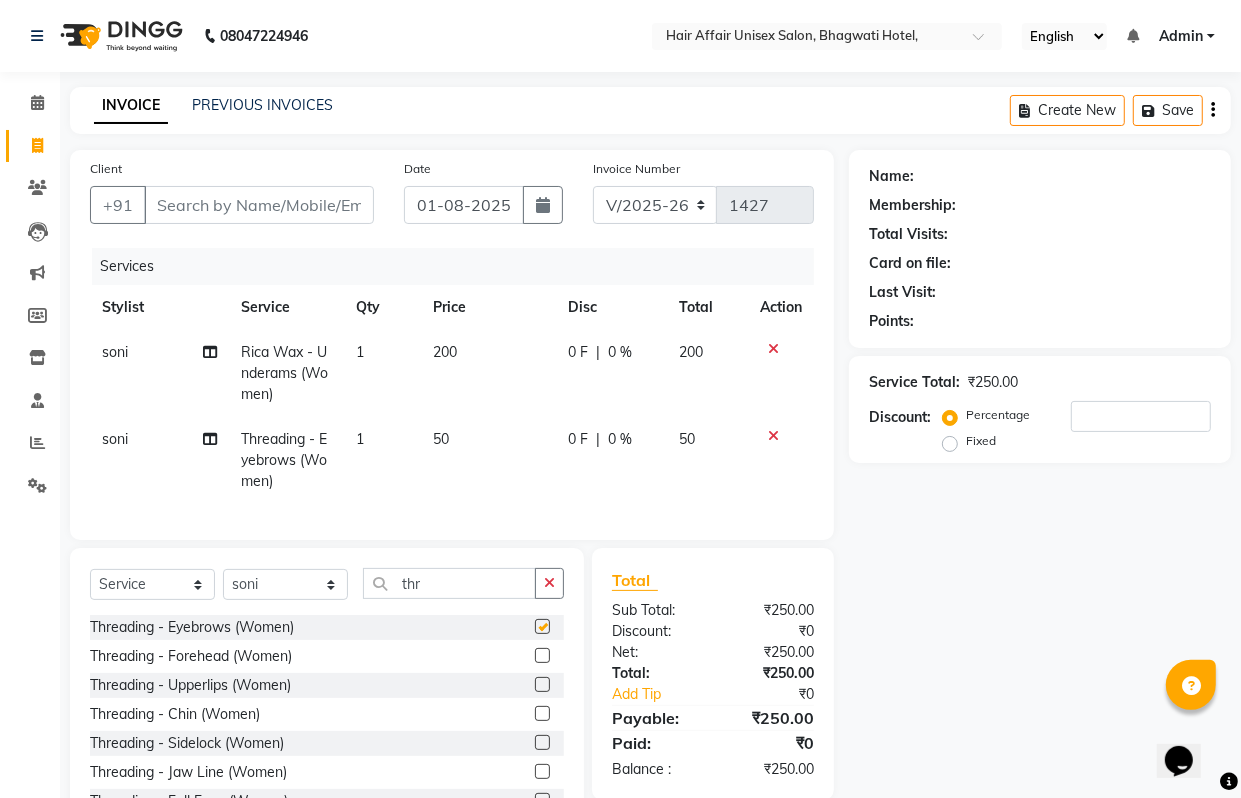 checkbox on "false" 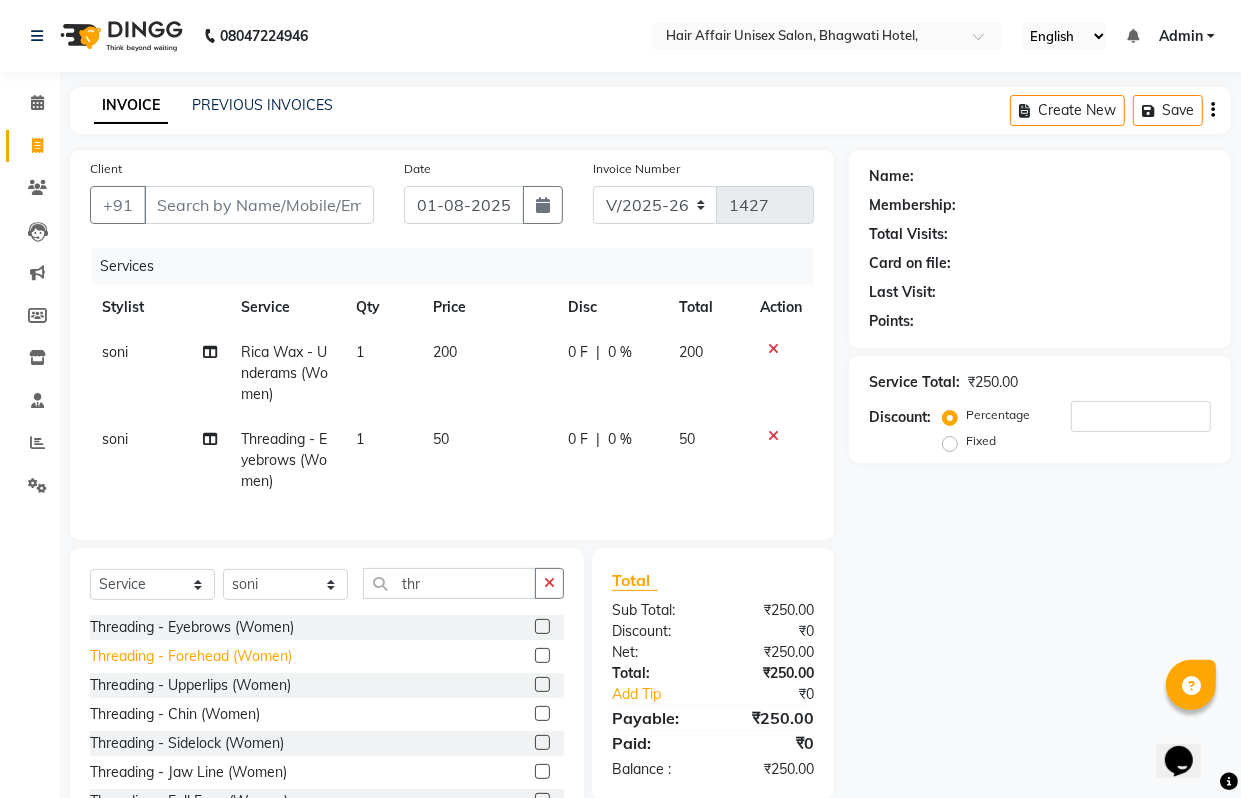 click on "Threading - Forehead  (Women)" 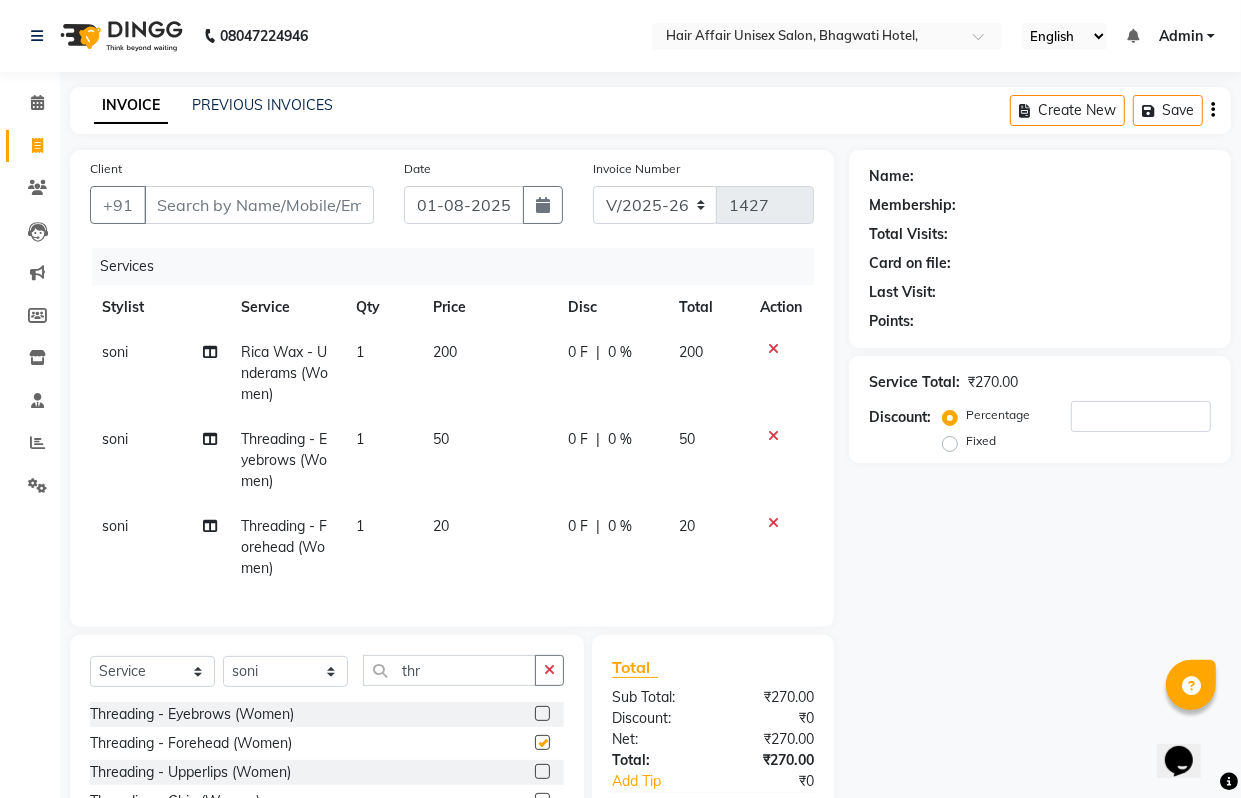 checkbox on "false" 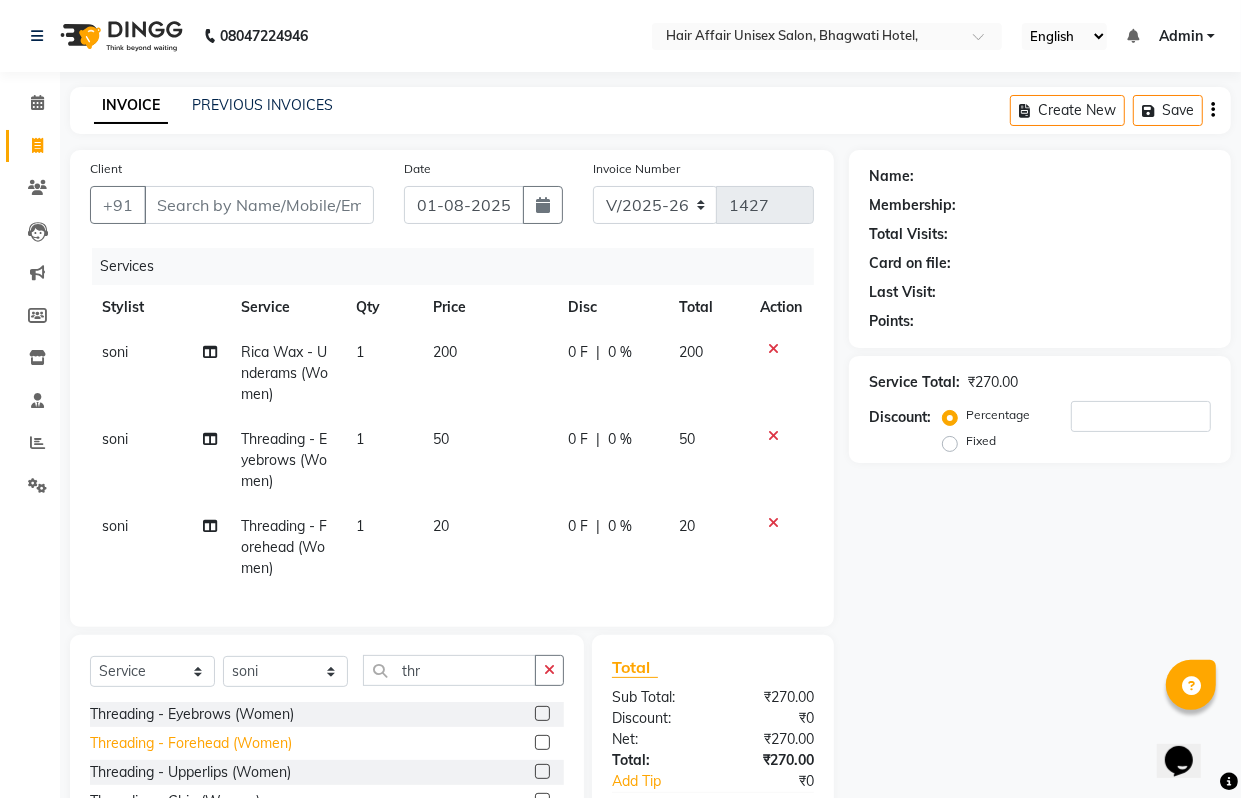 scroll, scrollTop: 2, scrollLeft: 0, axis: vertical 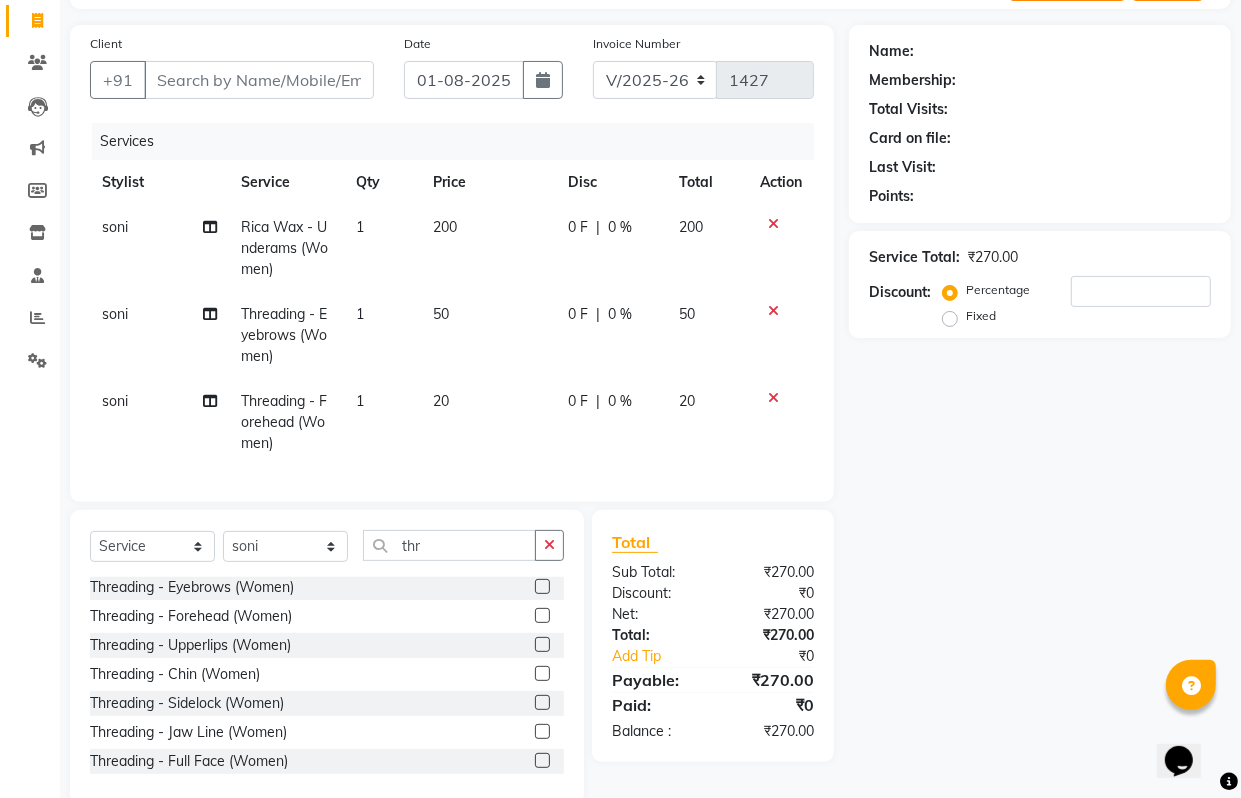 drag, startPoint x: 253, startPoint y: 661, endPoint x: 265, endPoint y: 663, distance: 12.165525 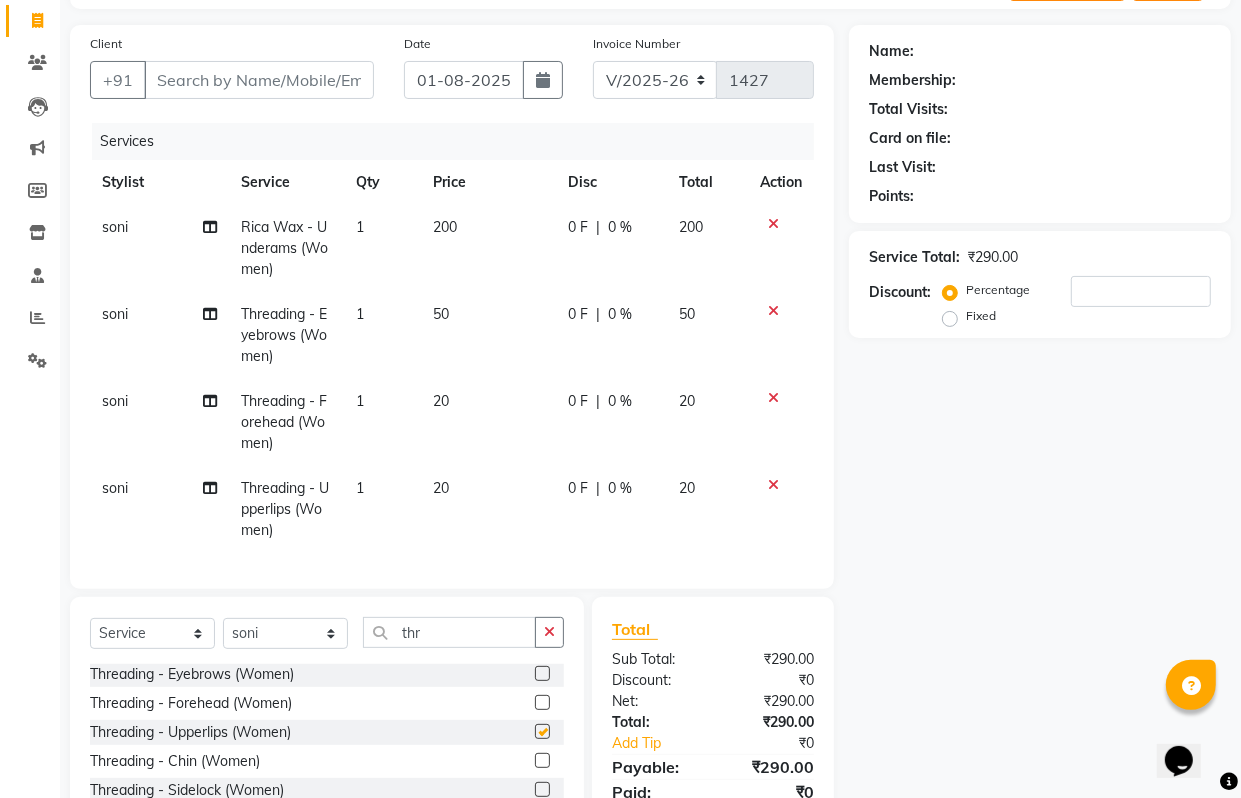 checkbox on "false" 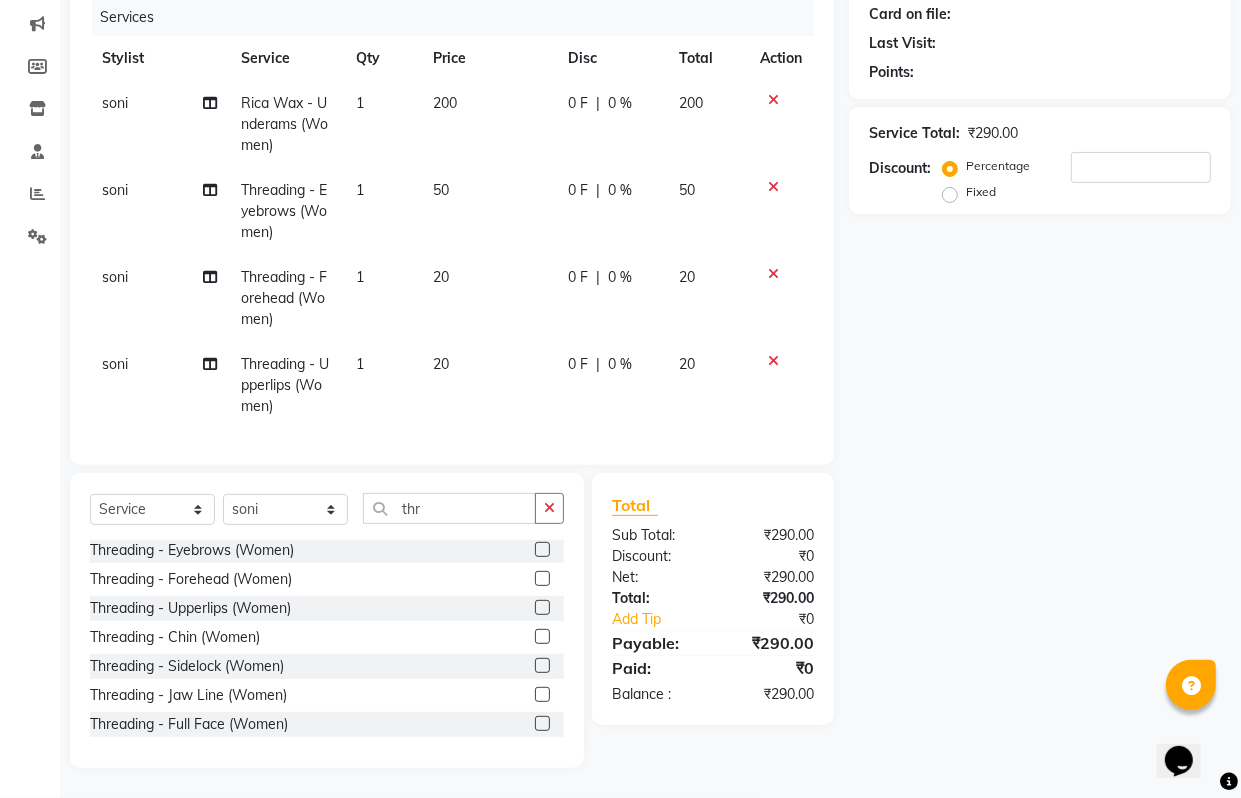 scroll, scrollTop: 0, scrollLeft: 0, axis: both 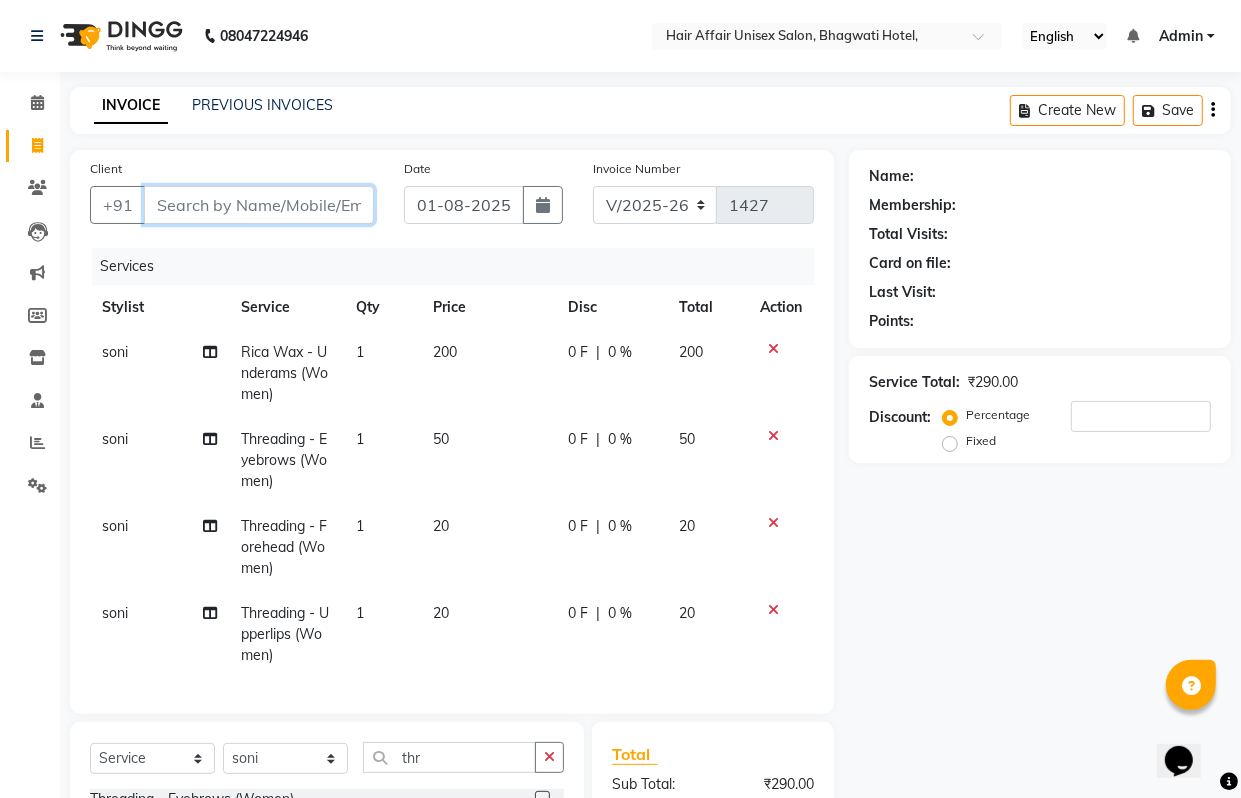 click on "Client" at bounding box center [259, 205] 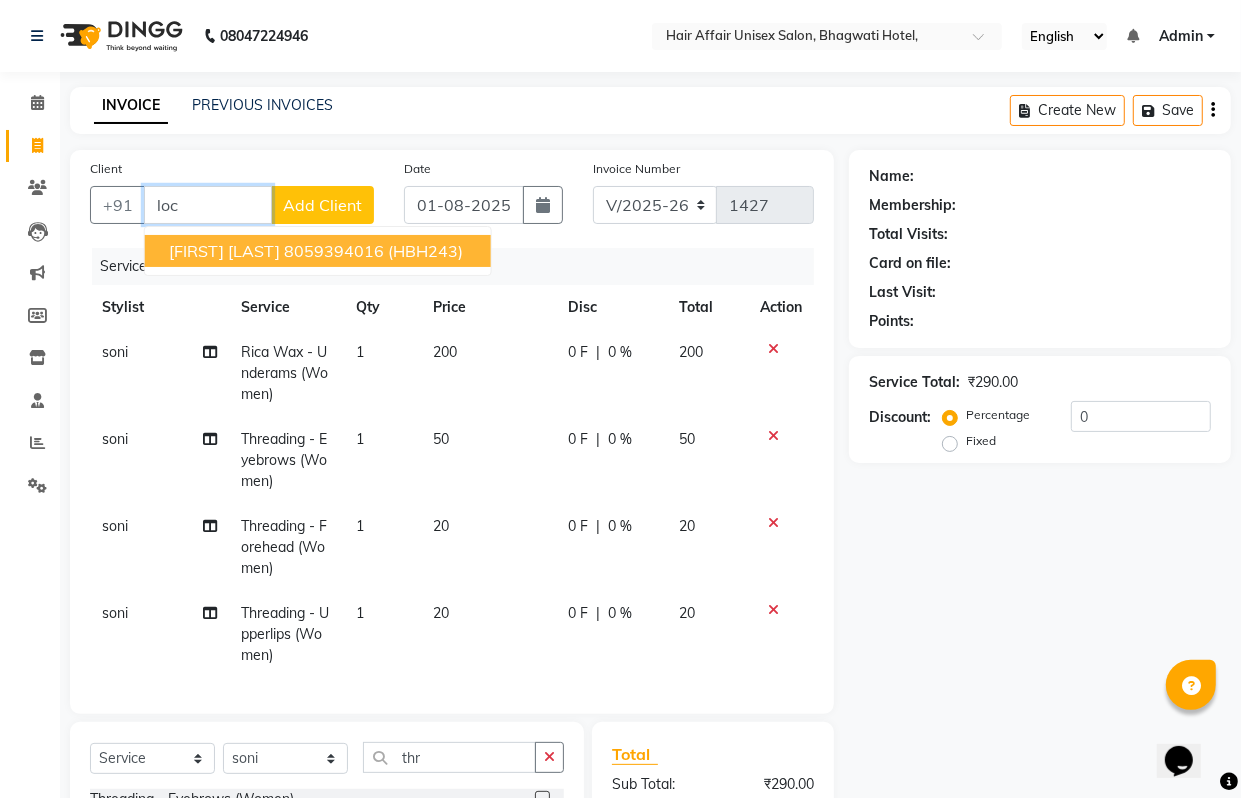 click on "[FIRST] [LAST] [PHONE] [NUMBER]" at bounding box center [318, 251] 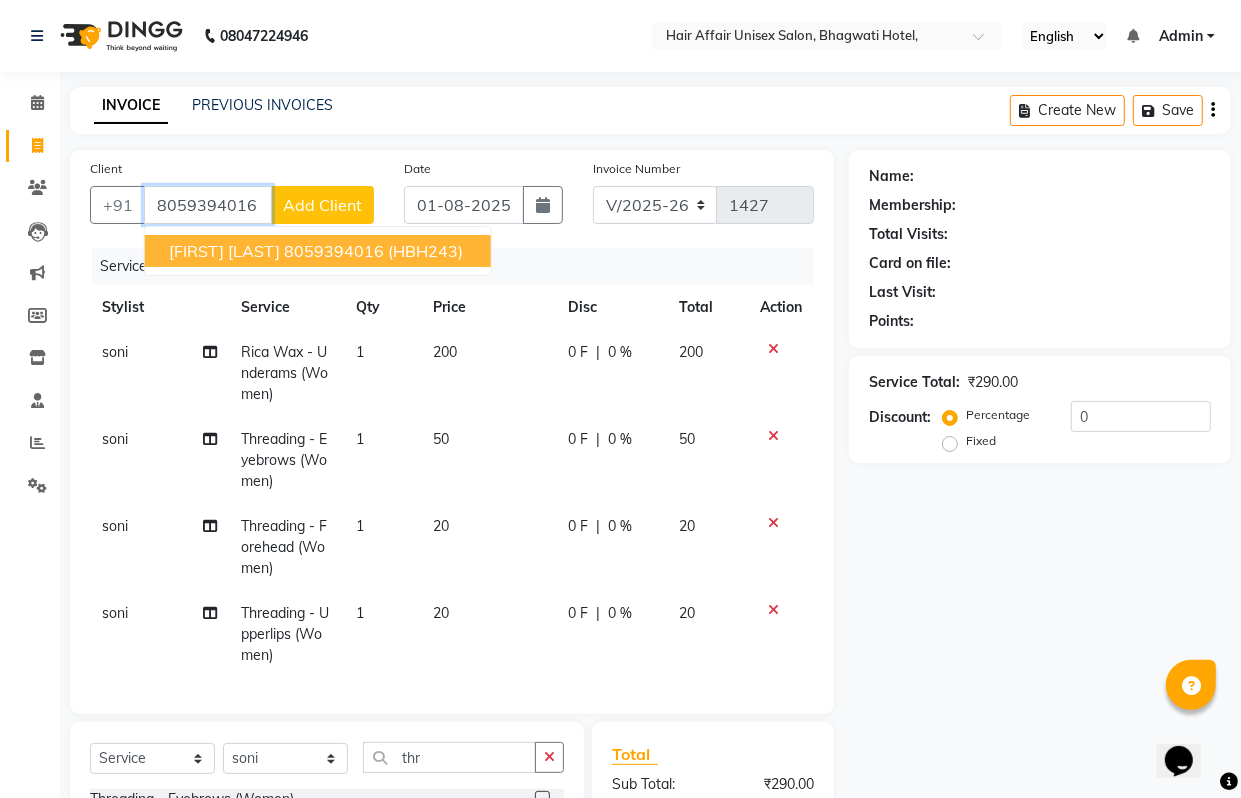 type on "8059394016" 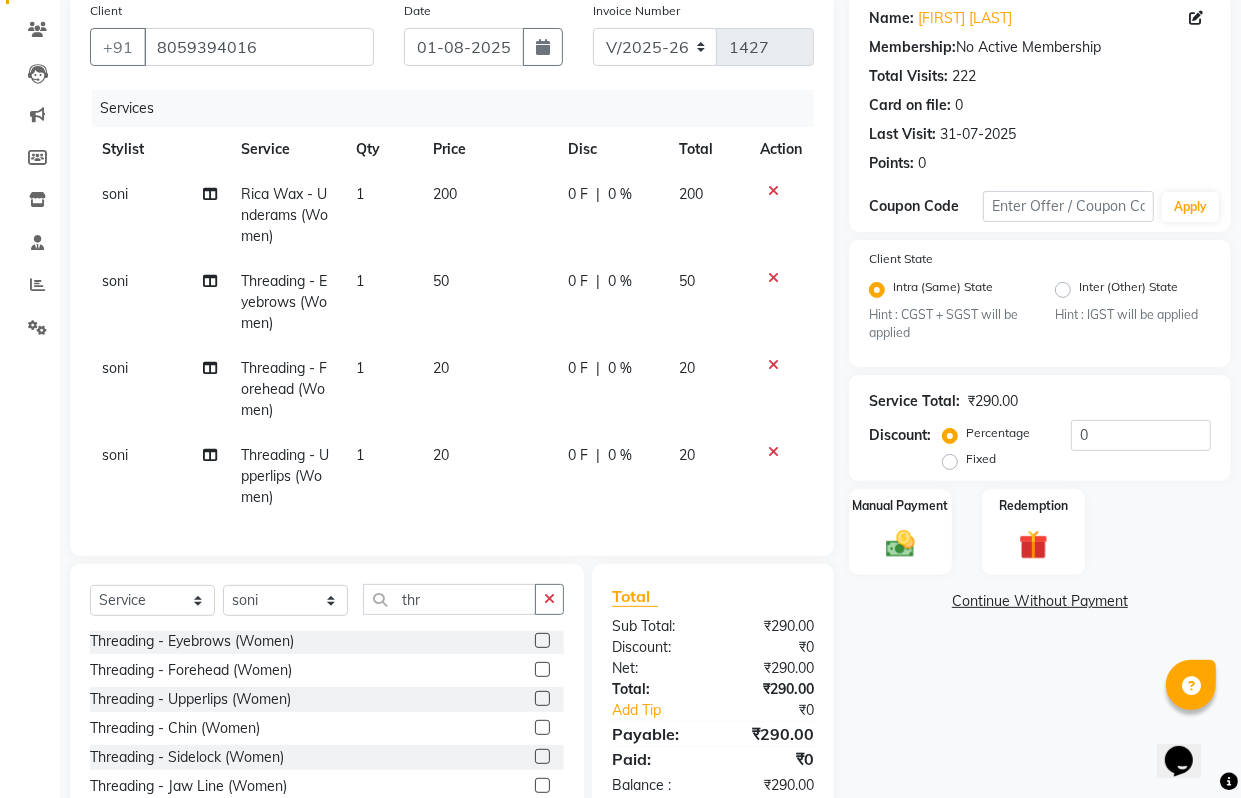 scroll, scrollTop: 267, scrollLeft: 0, axis: vertical 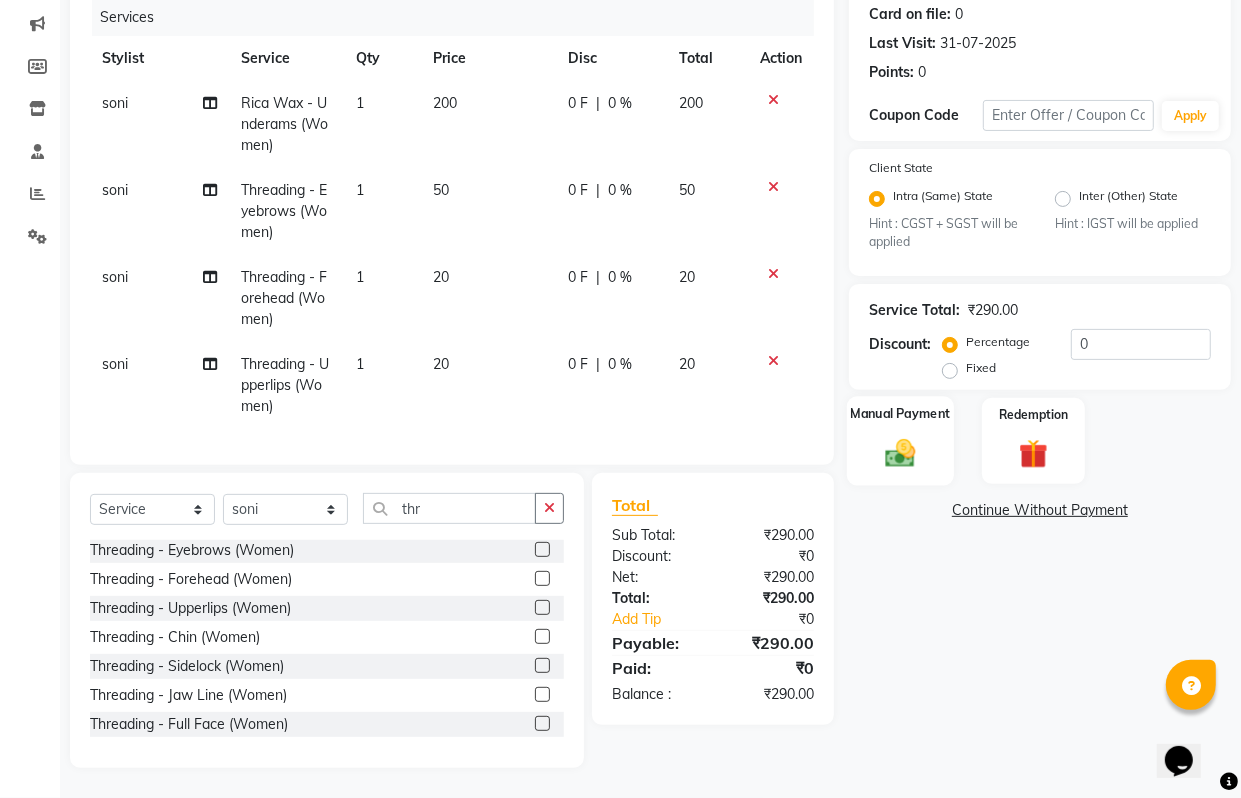 click 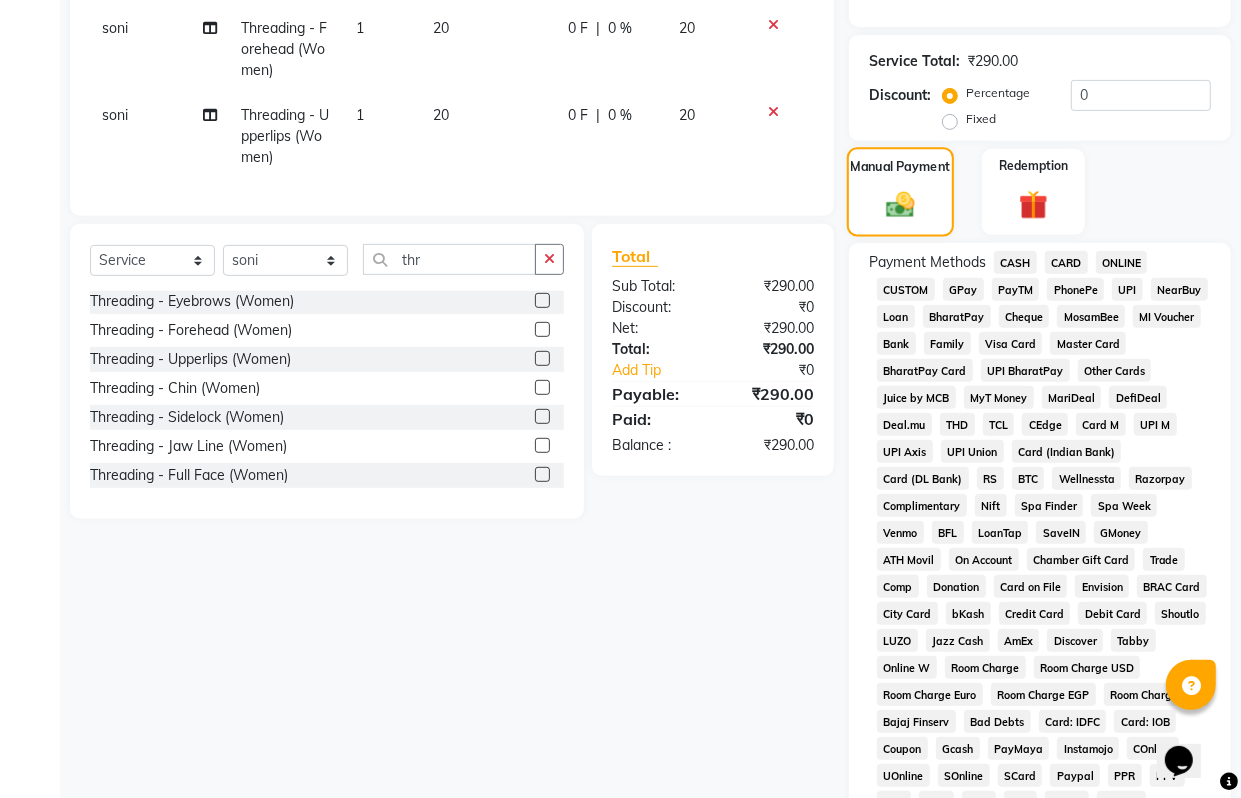 scroll, scrollTop: 517, scrollLeft: 0, axis: vertical 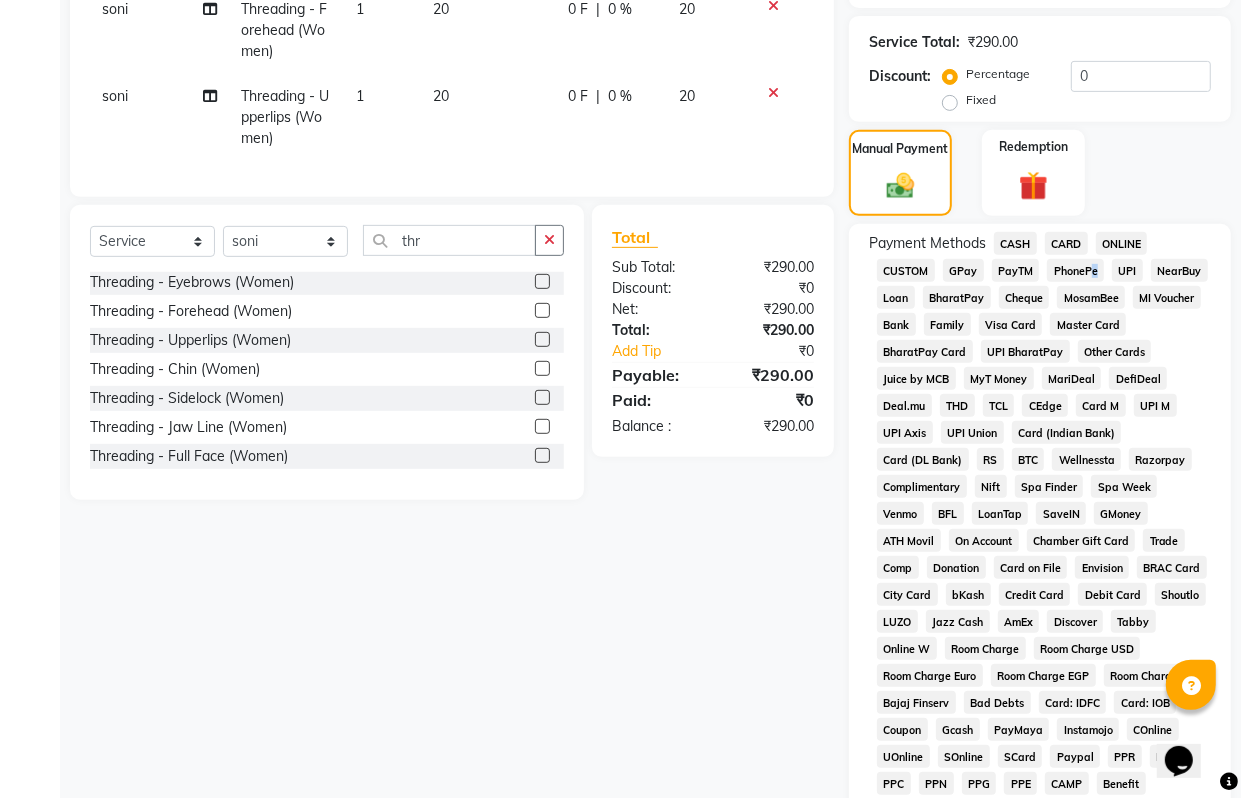 click on "PhonePe" 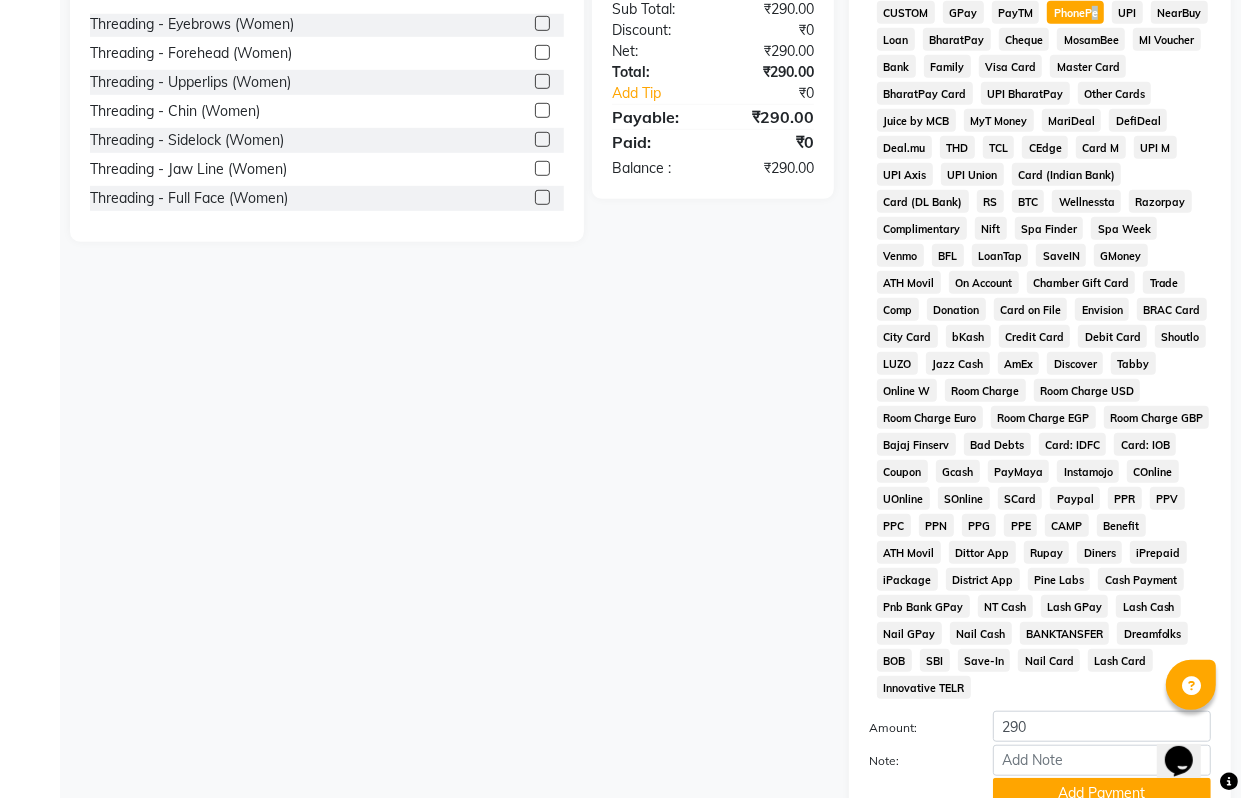 scroll, scrollTop: 937, scrollLeft: 0, axis: vertical 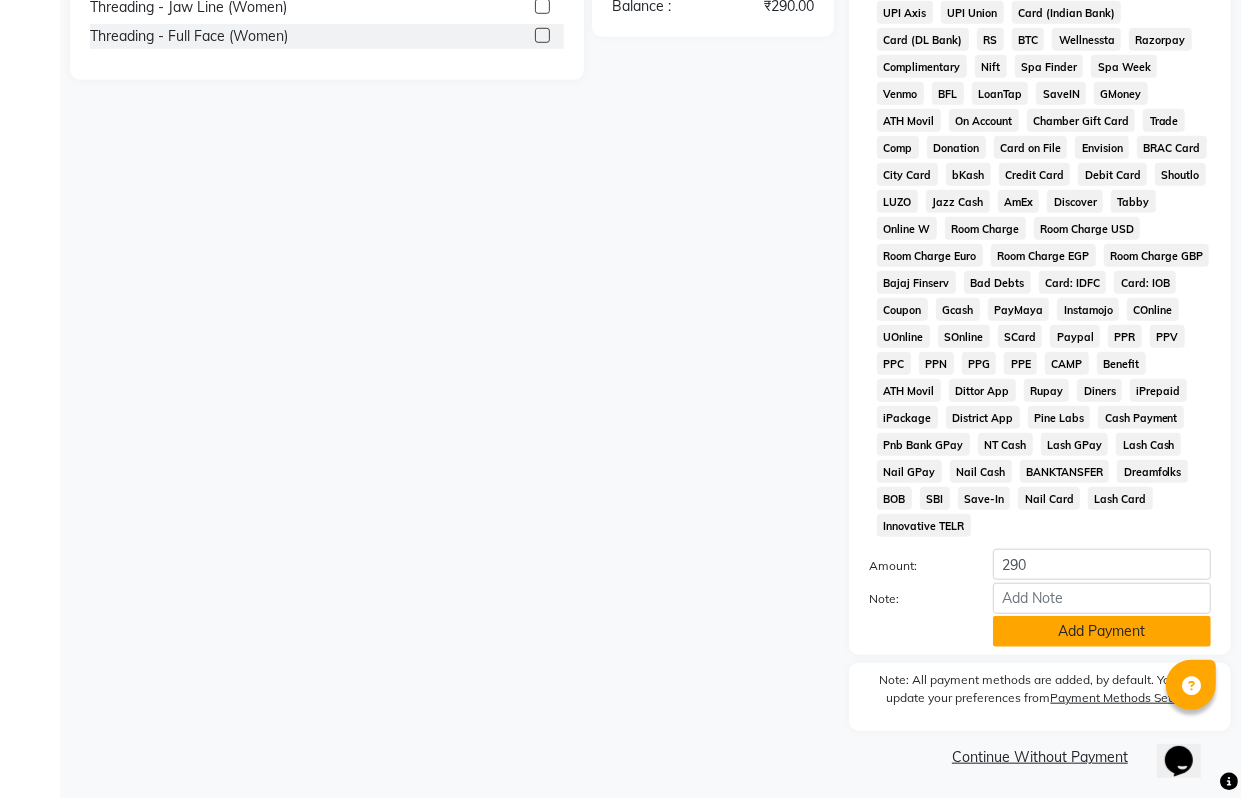 click on "Add Payment" 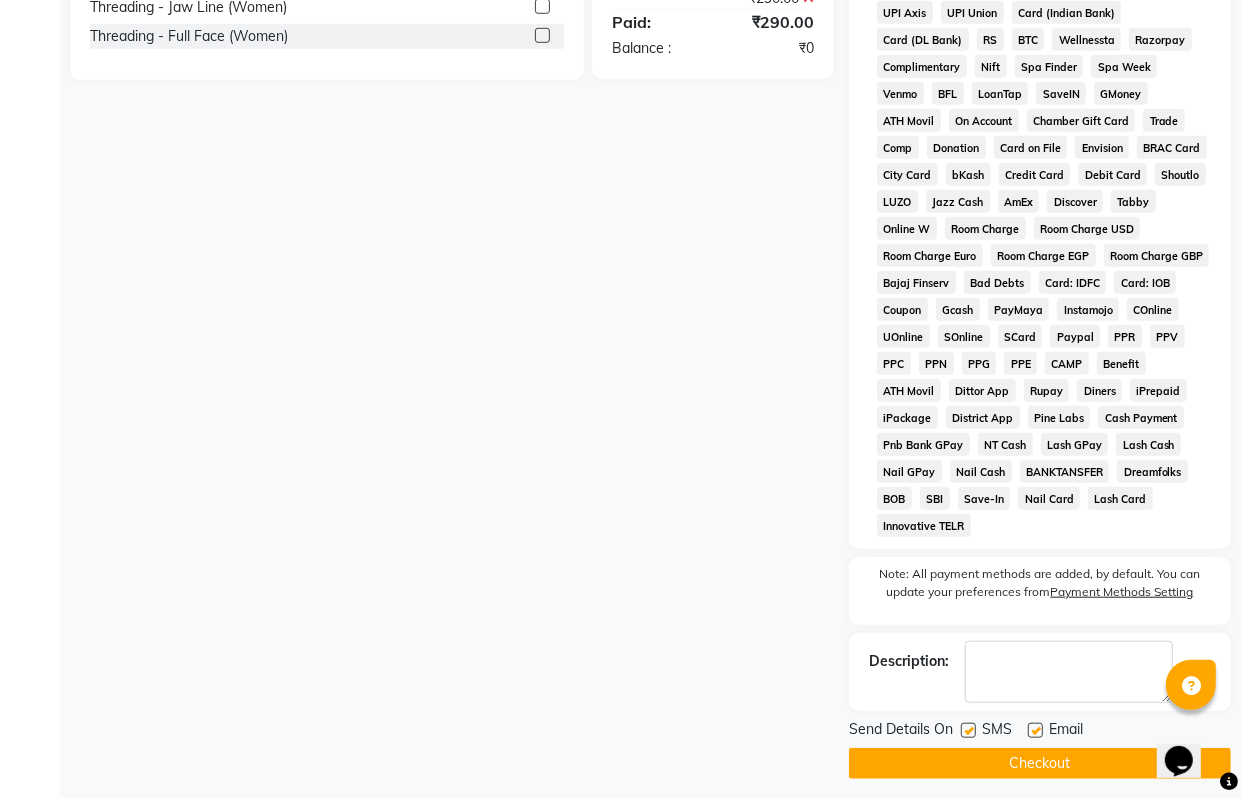 scroll, scrollTop: 946, scrollLeft: 0, axis: vertical 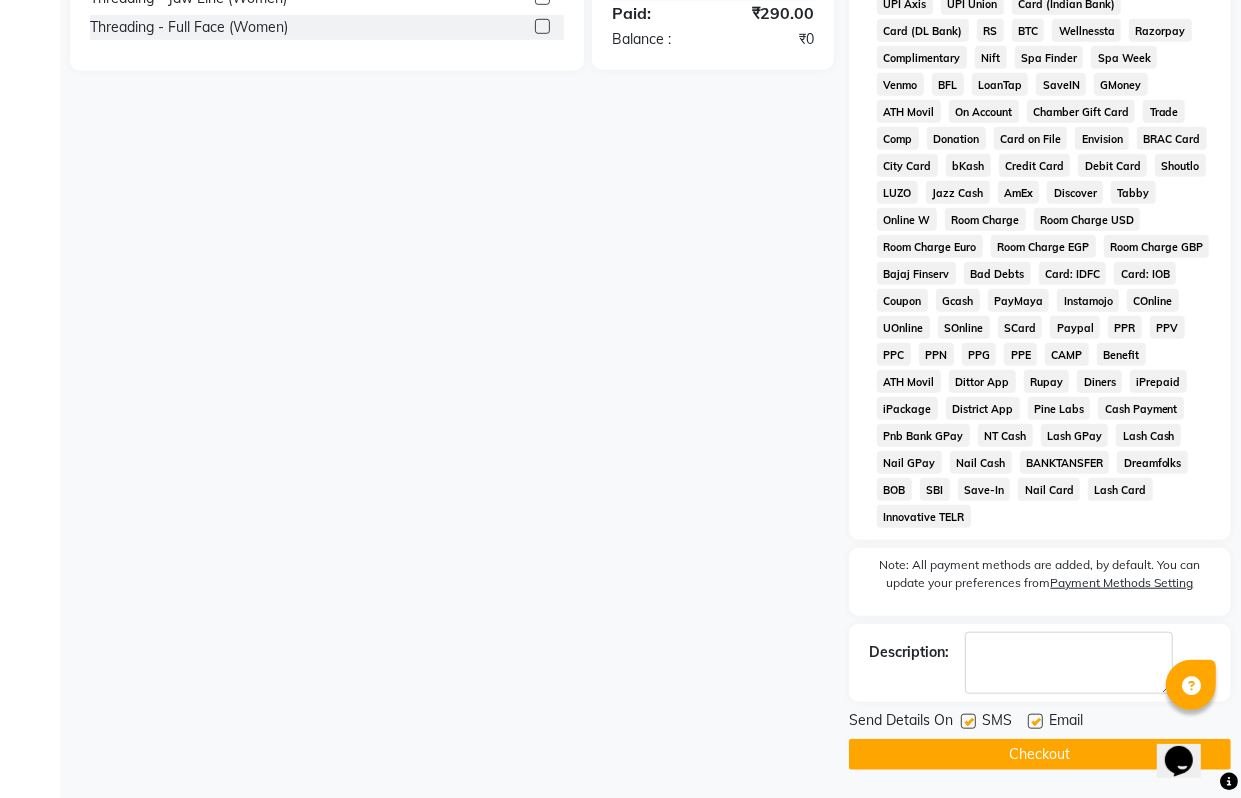 click on "Checkout" 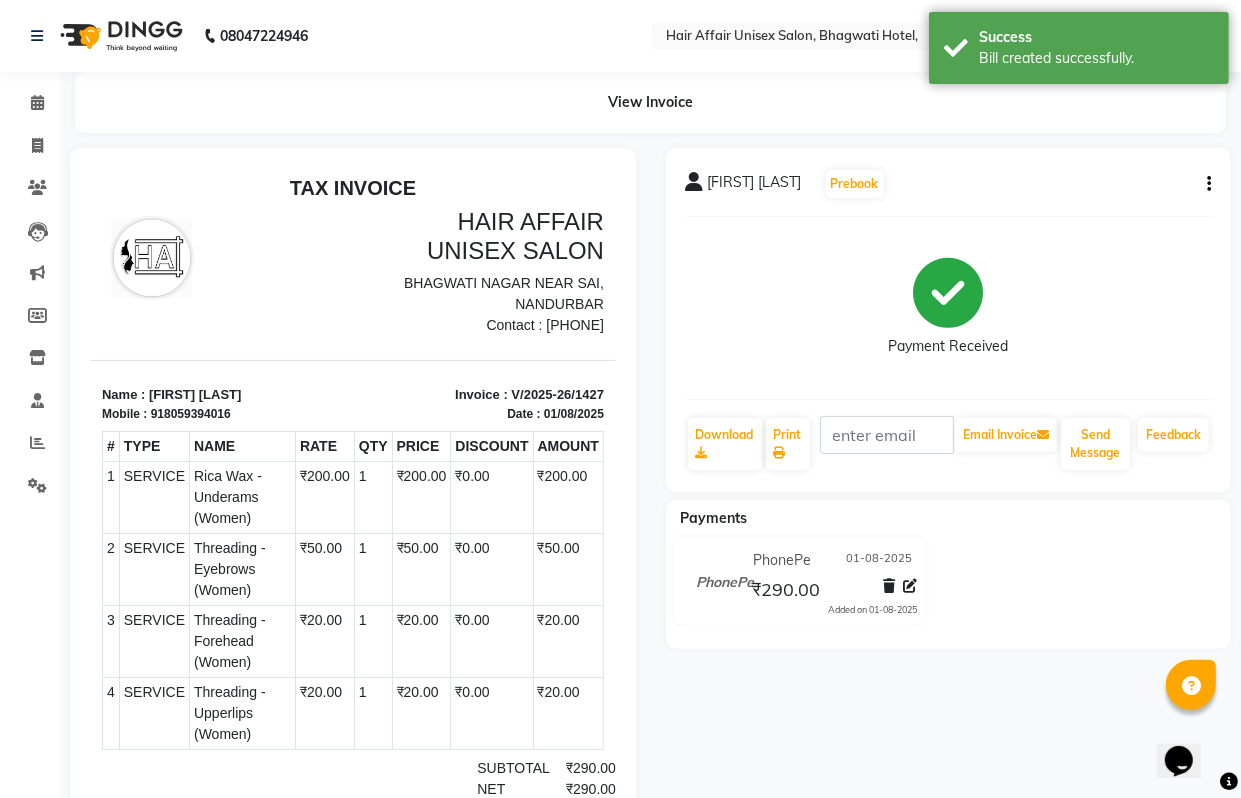 scroll, scrollTop: 0, scrollLeft: 0, axis: both 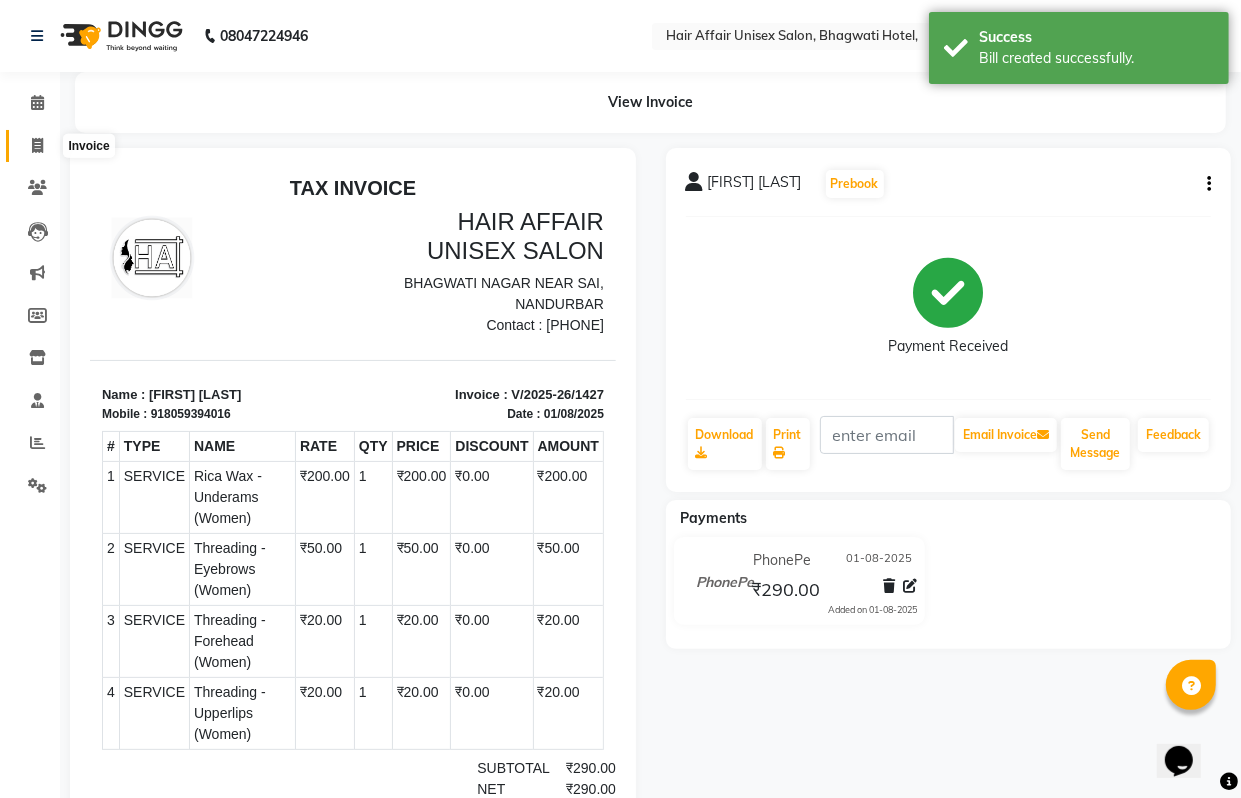 click 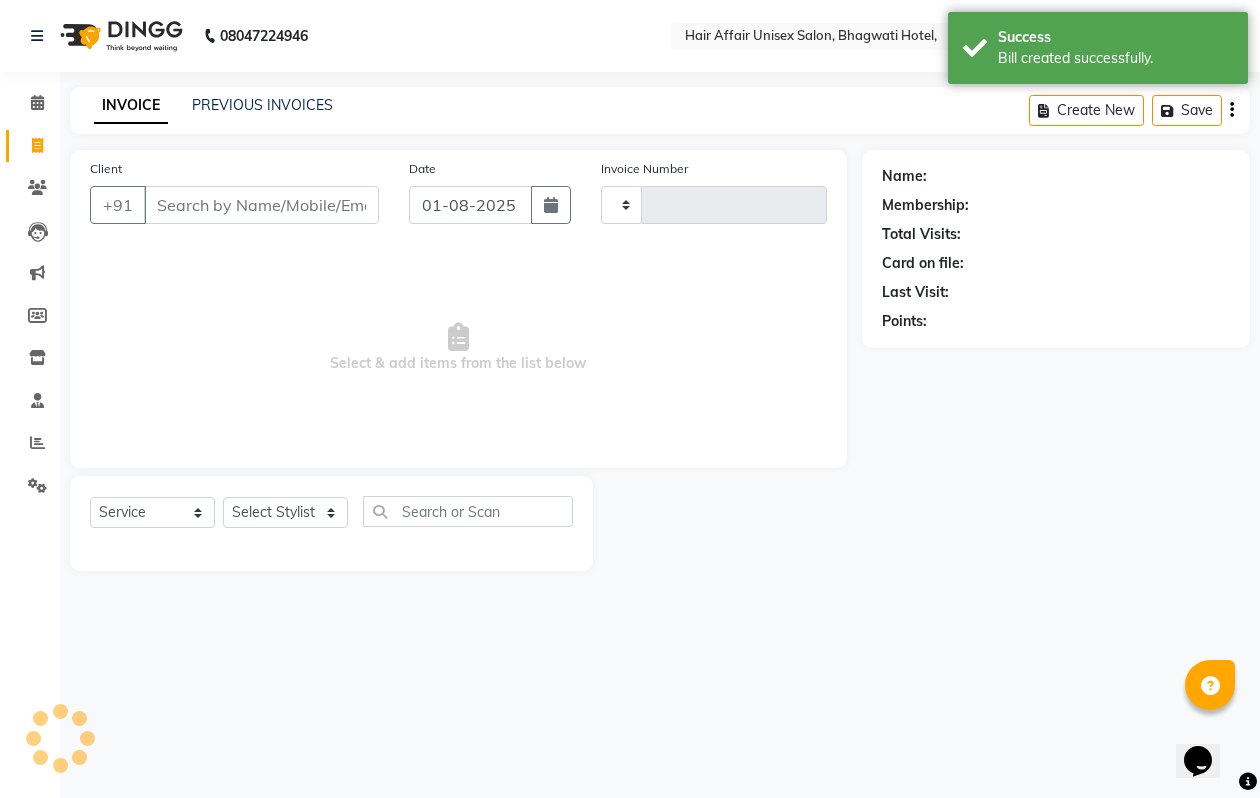type on "1428" 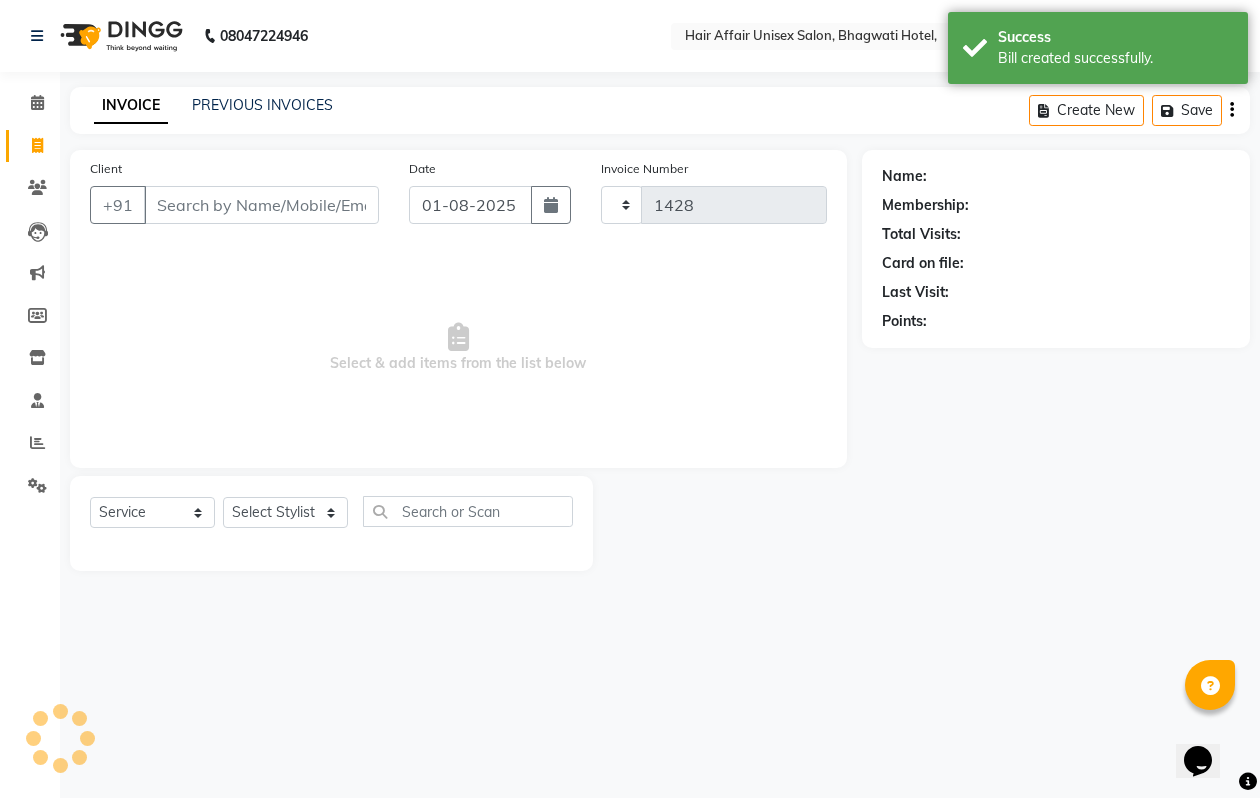 select on "6225" 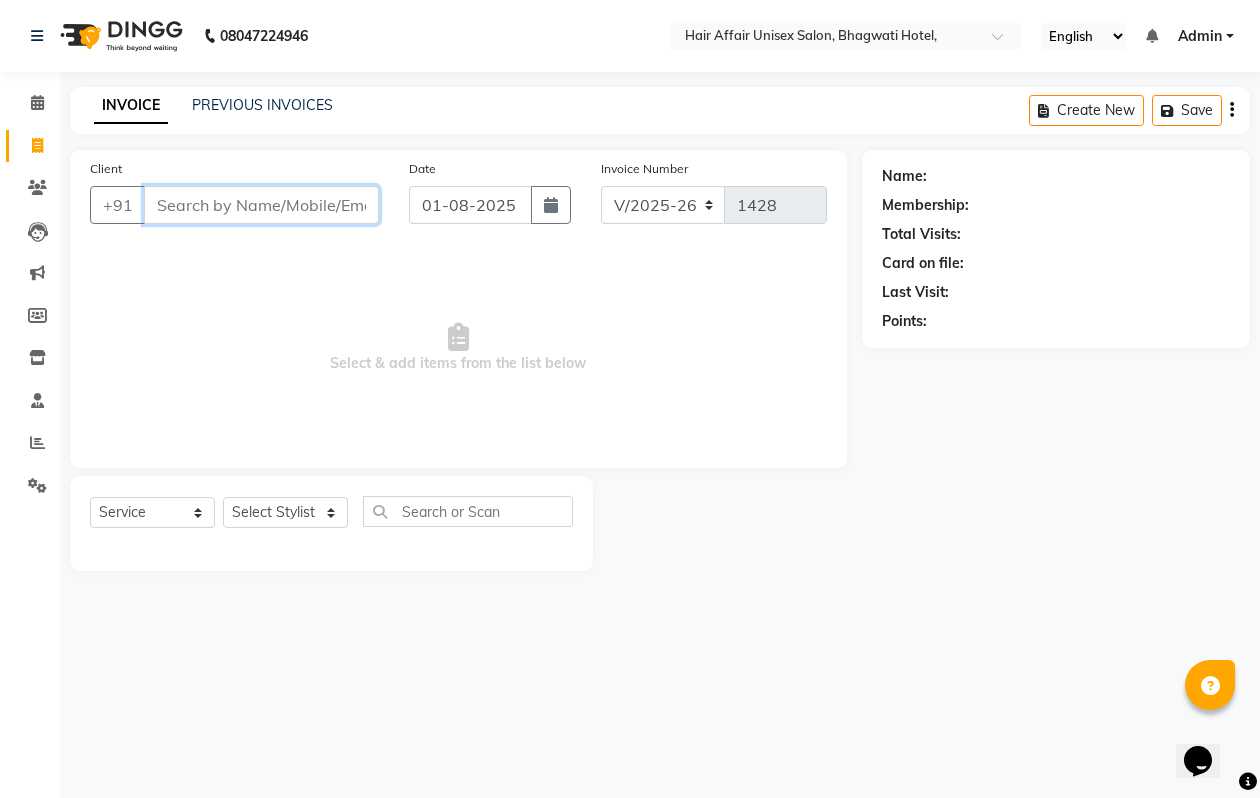 click on "Client" at bounding box center [261, 205] 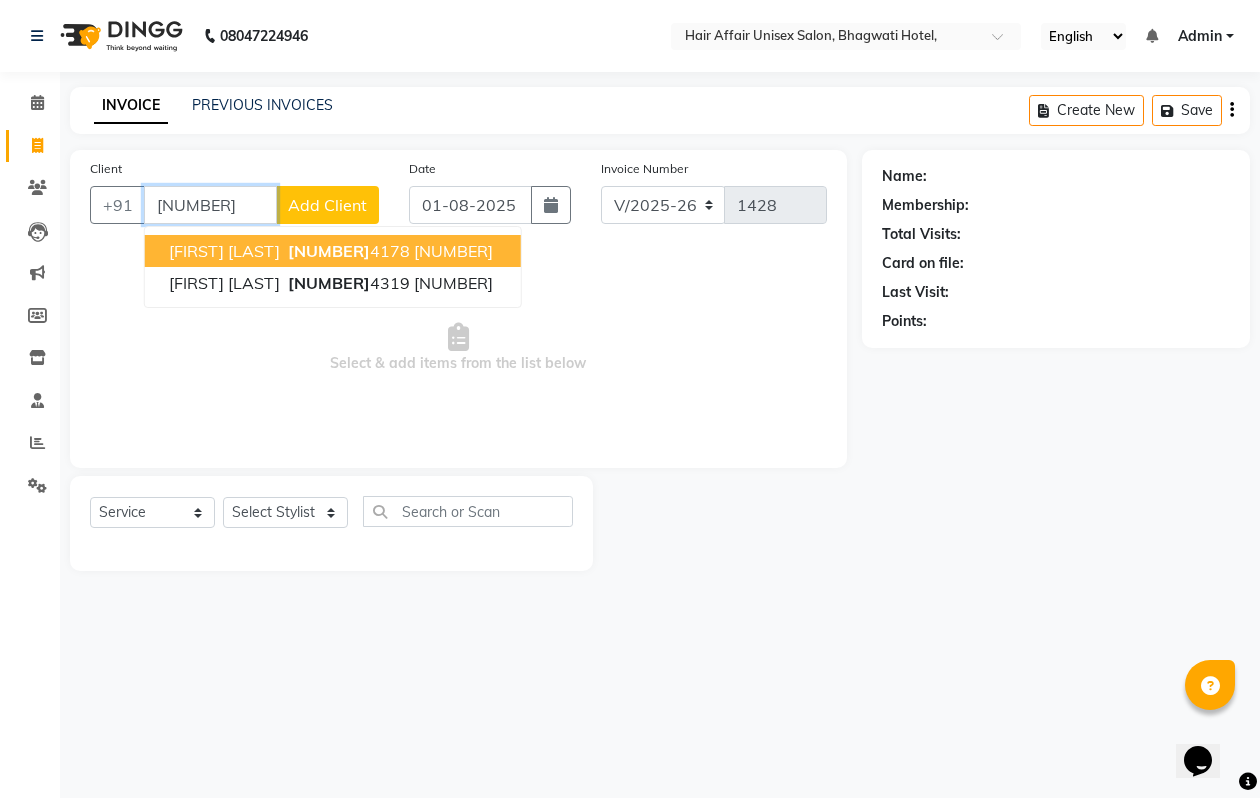 click on "[PHONE]" at bounding box center [347, 251] 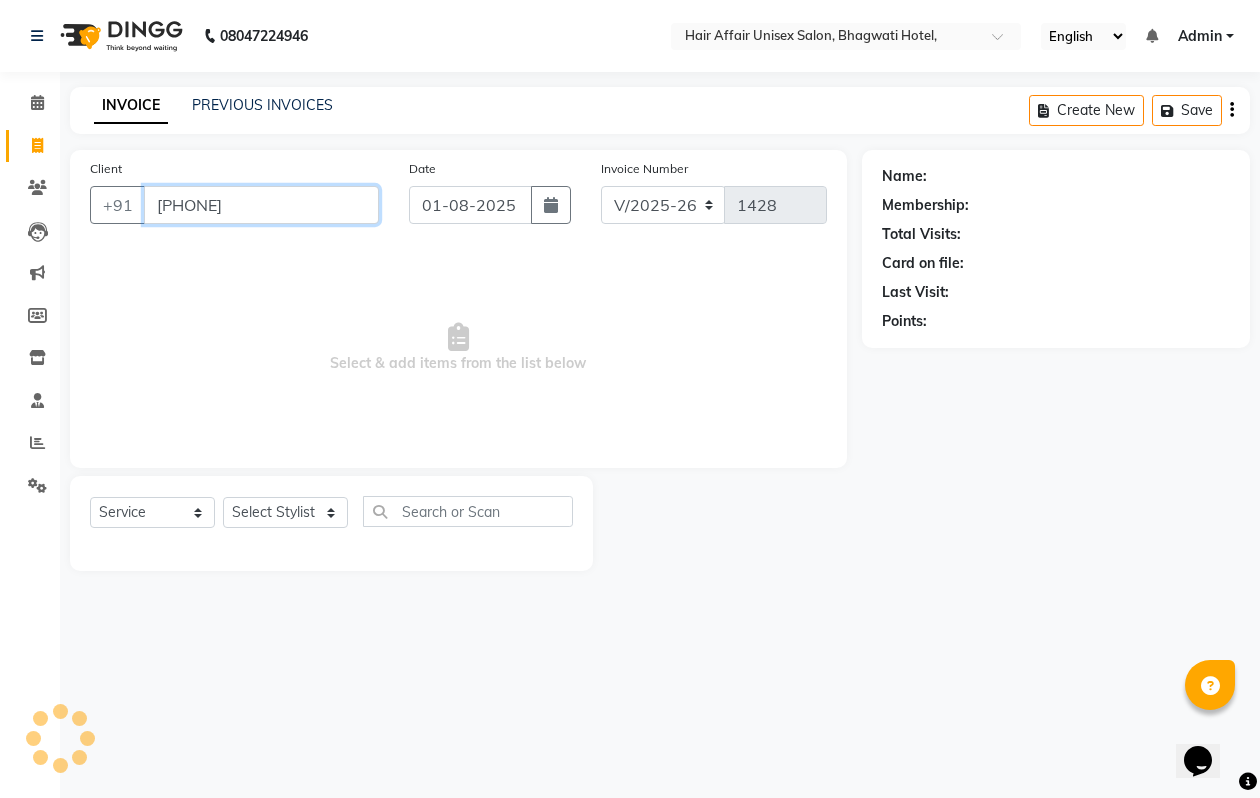 type on "[PHONE]" 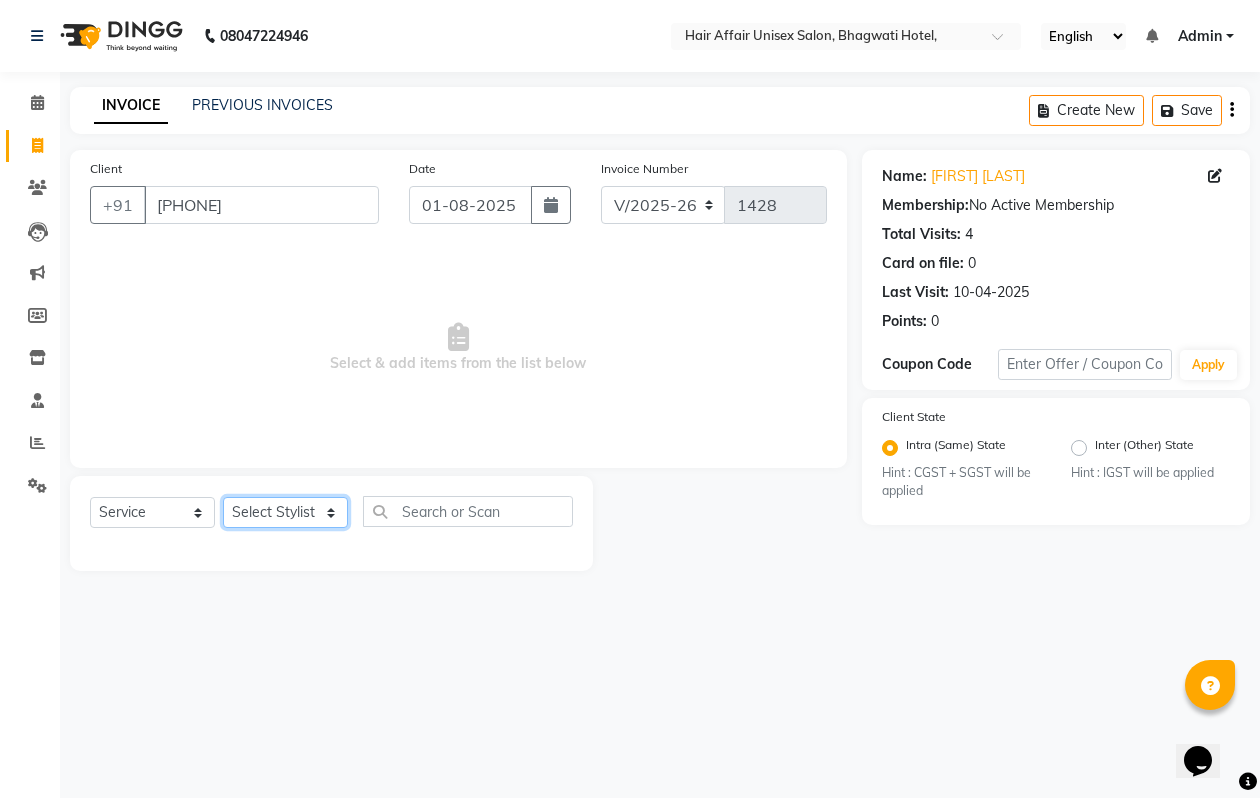 click on "Select Stylist Anand harpal kajal Kunal Manish Nikhil soni Vihan yogesh" 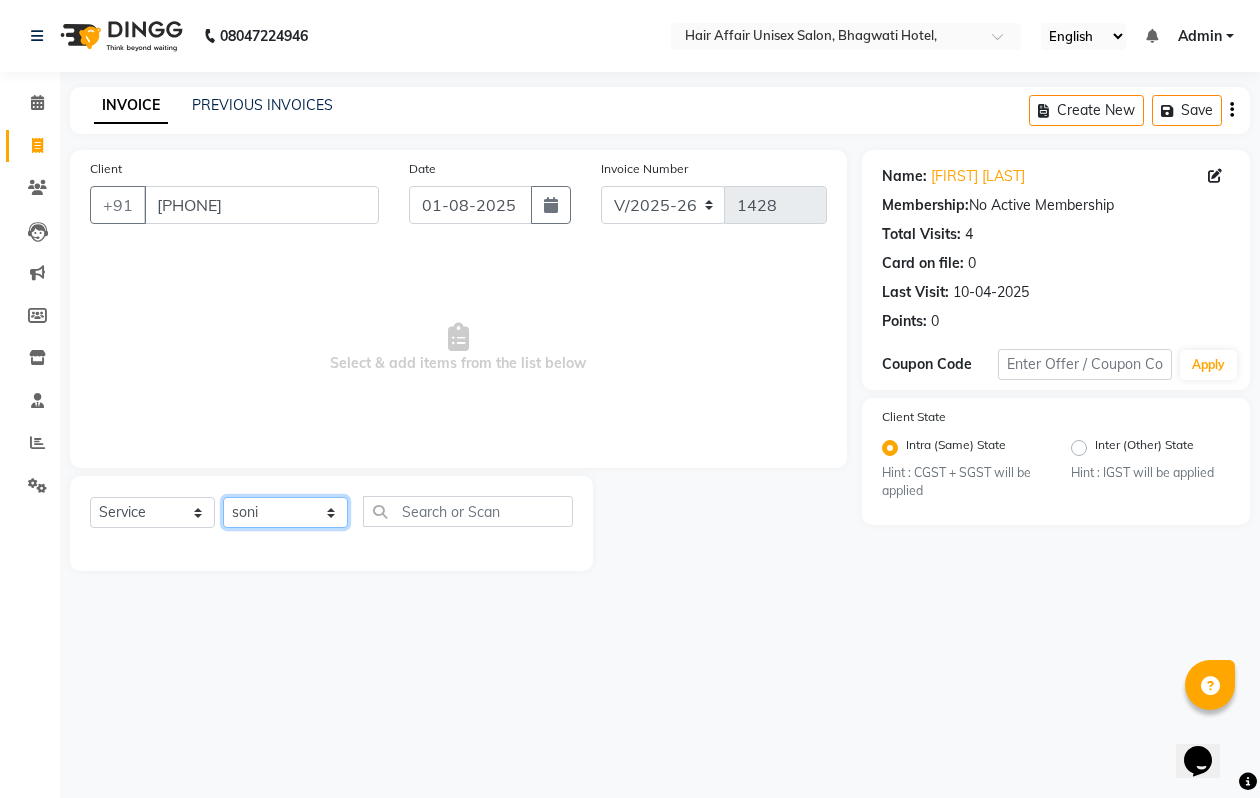 click on "Select Stylist Anand harpal kajal Kunal Manish Nikhil soni Vihan yogesh" 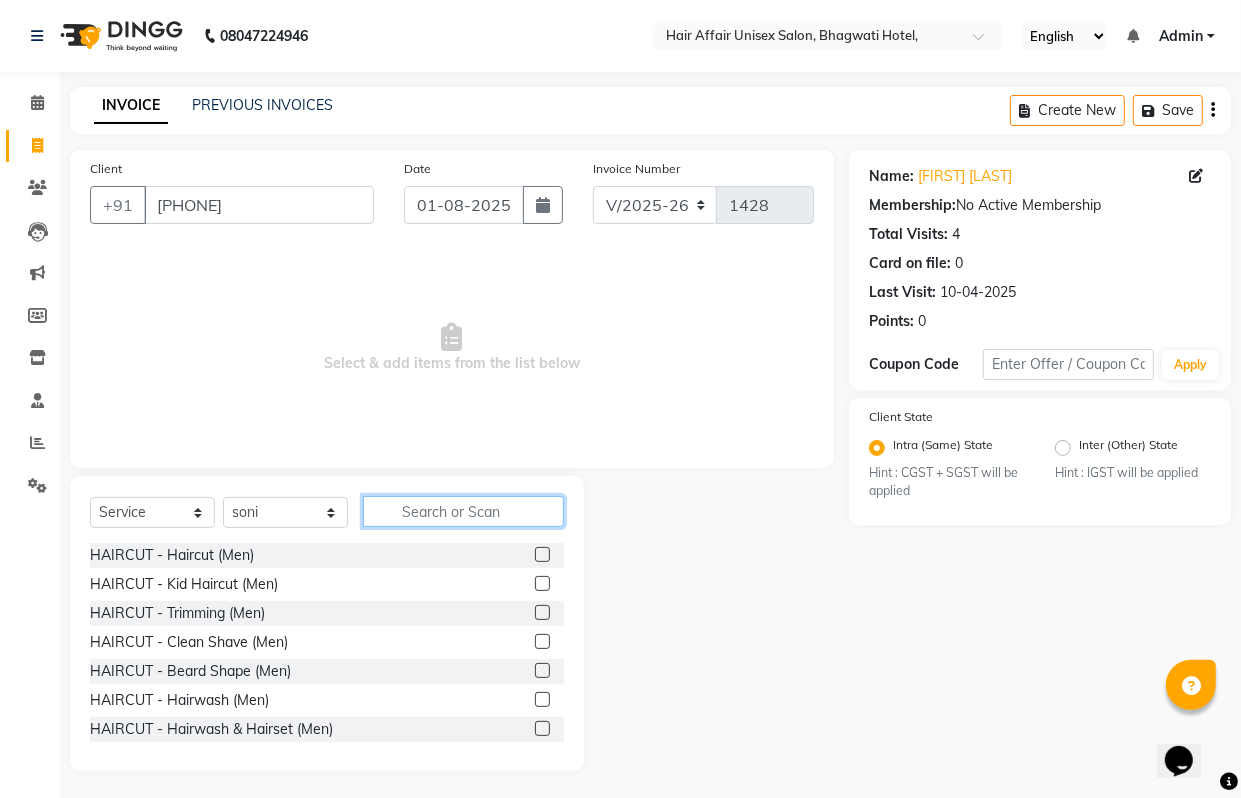 click 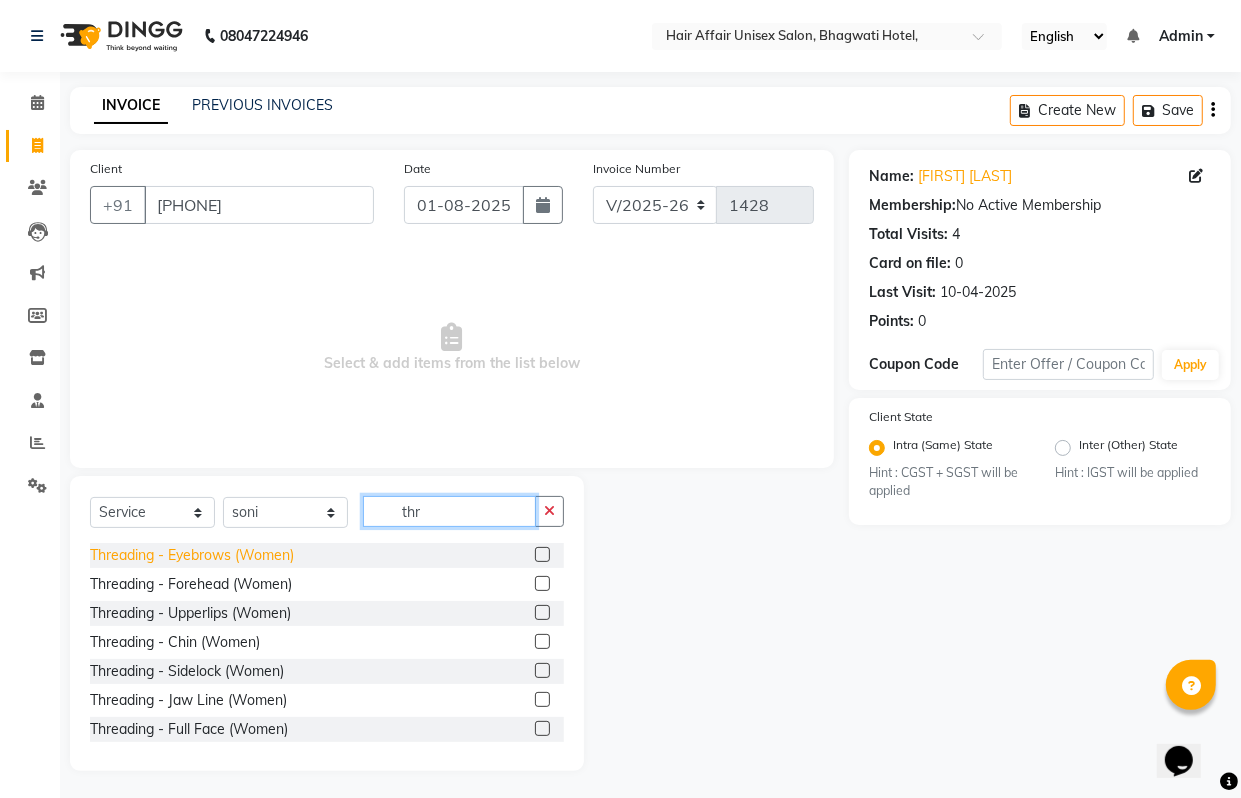 type on "thr" 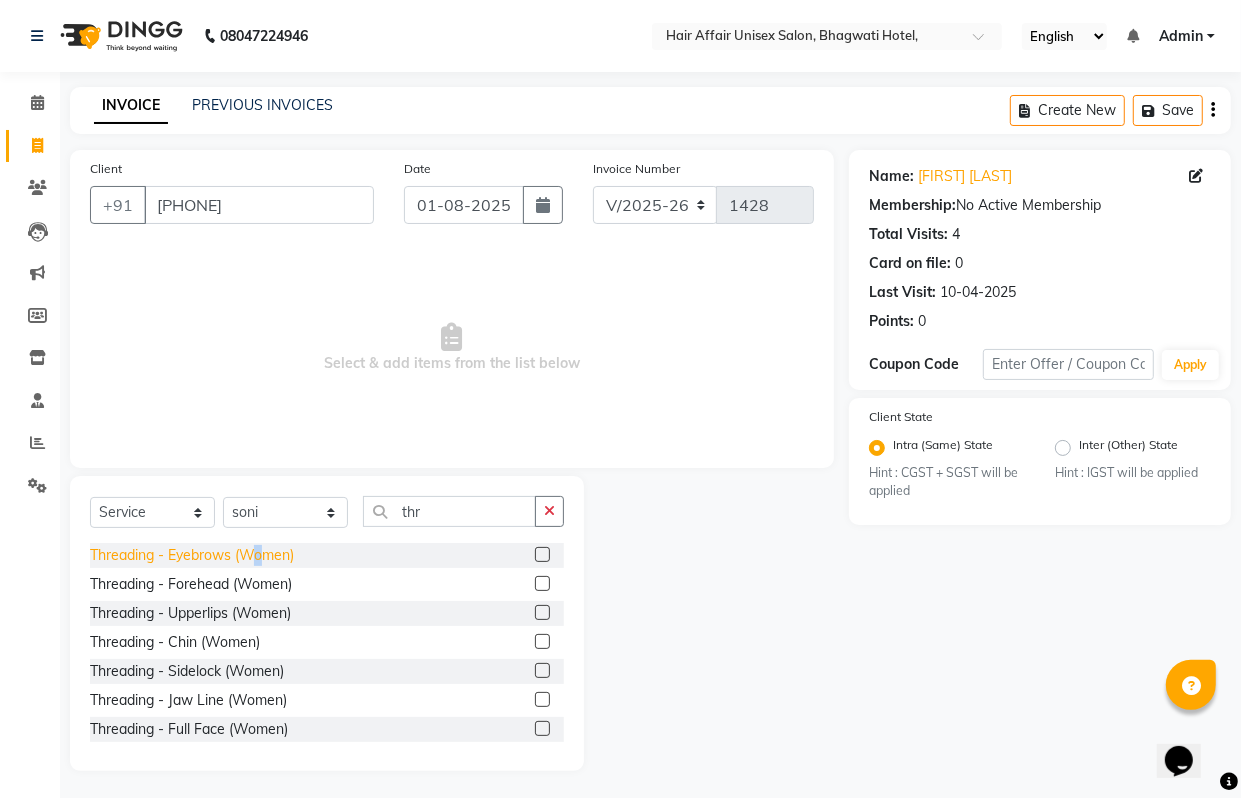 click on "Threading - Eyebrows  (Women)" 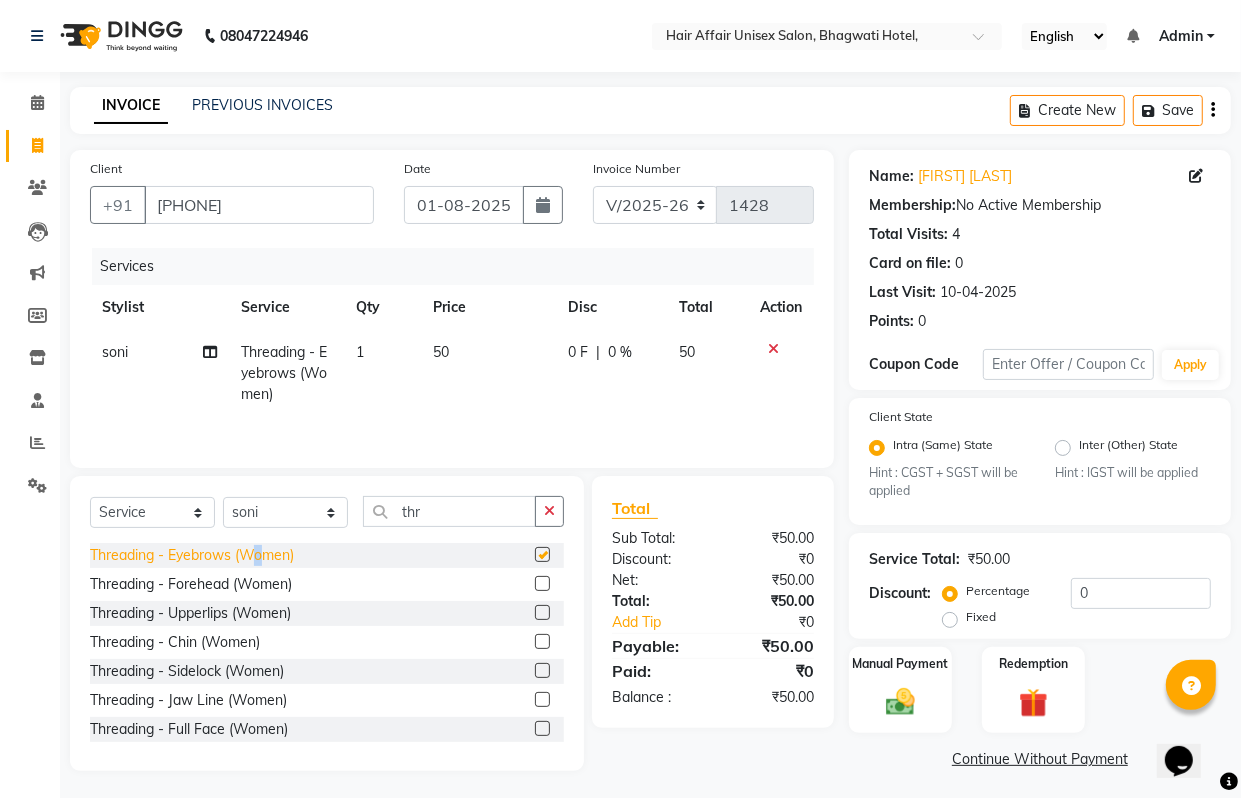 checkbox on "false" 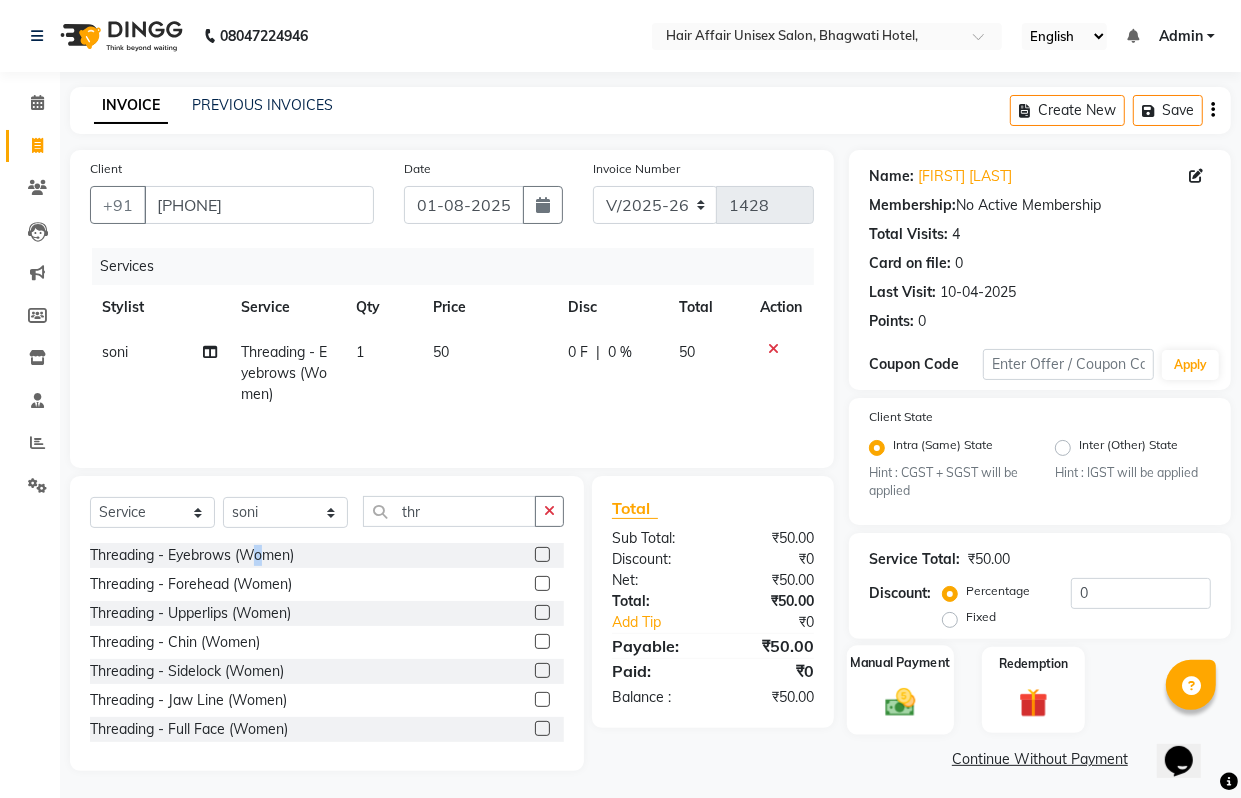 click 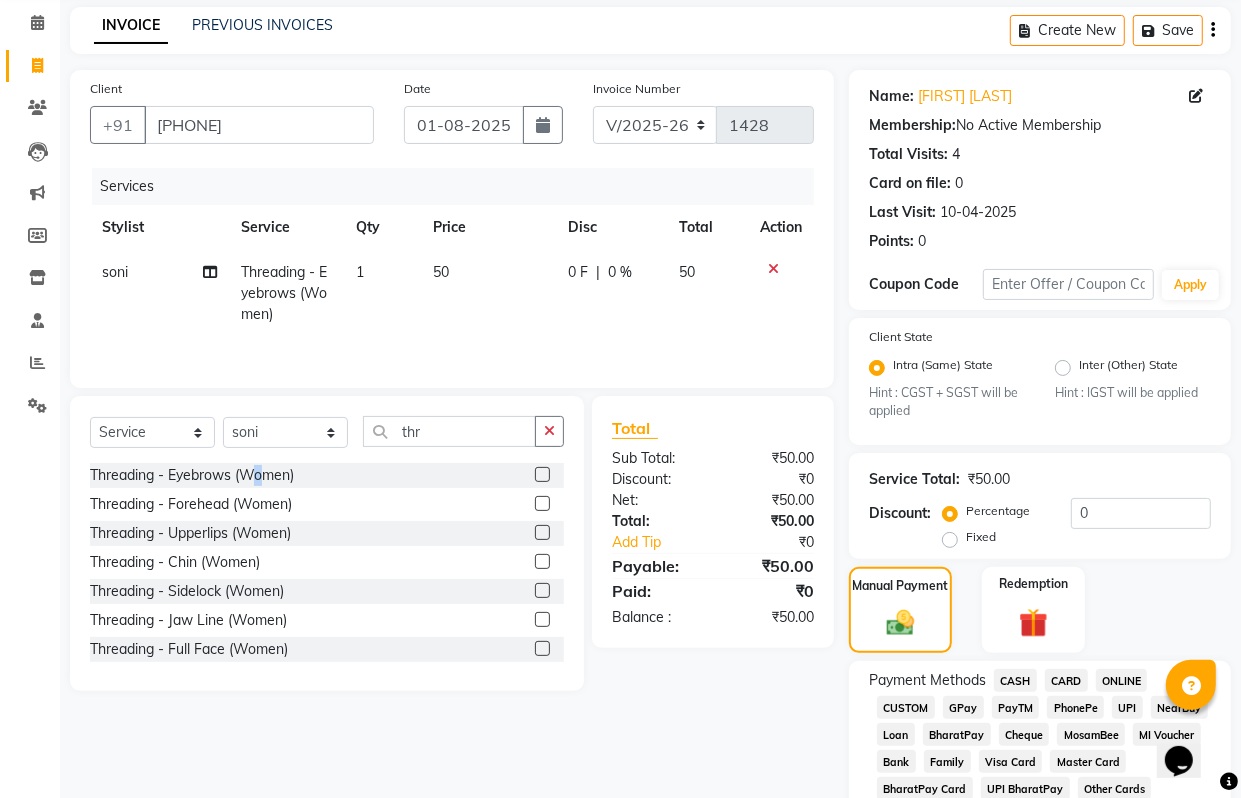 scroll, scrollTop: 125, scrollLeft: 0, axis: vertical 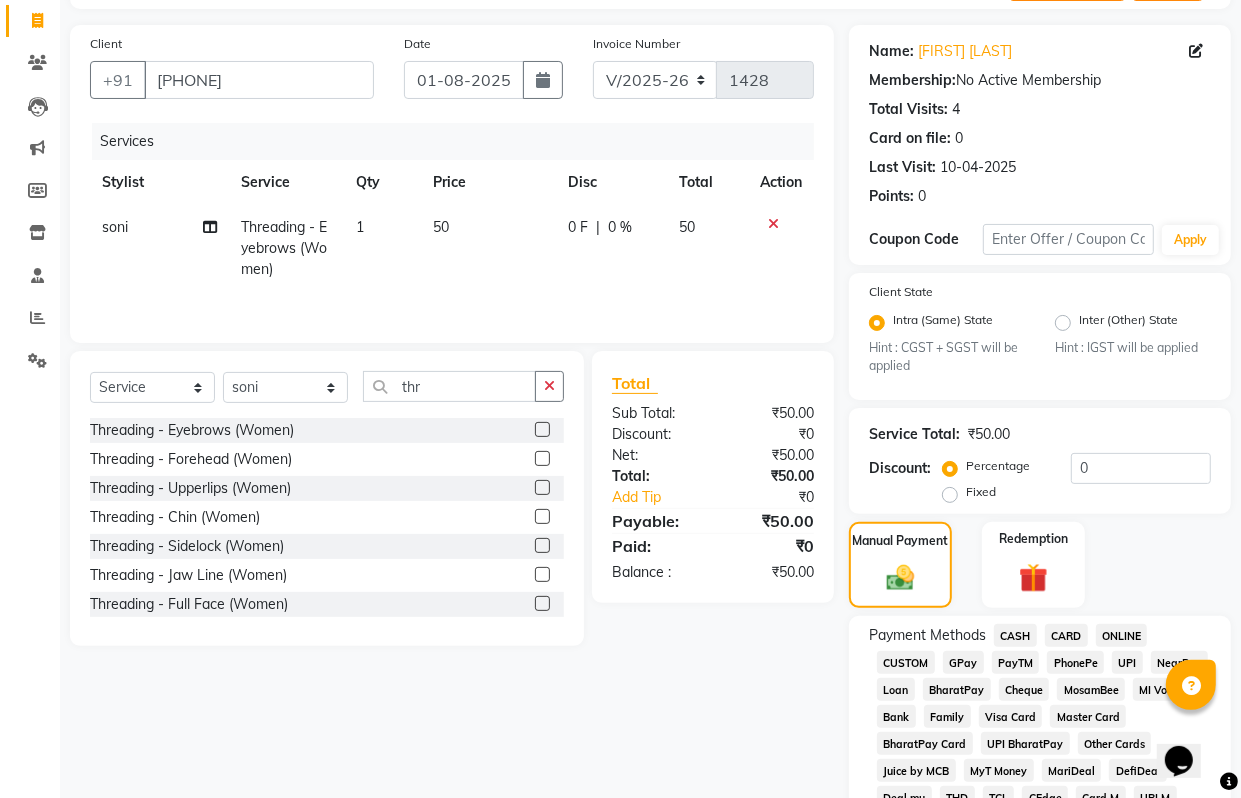 click on "CASH" 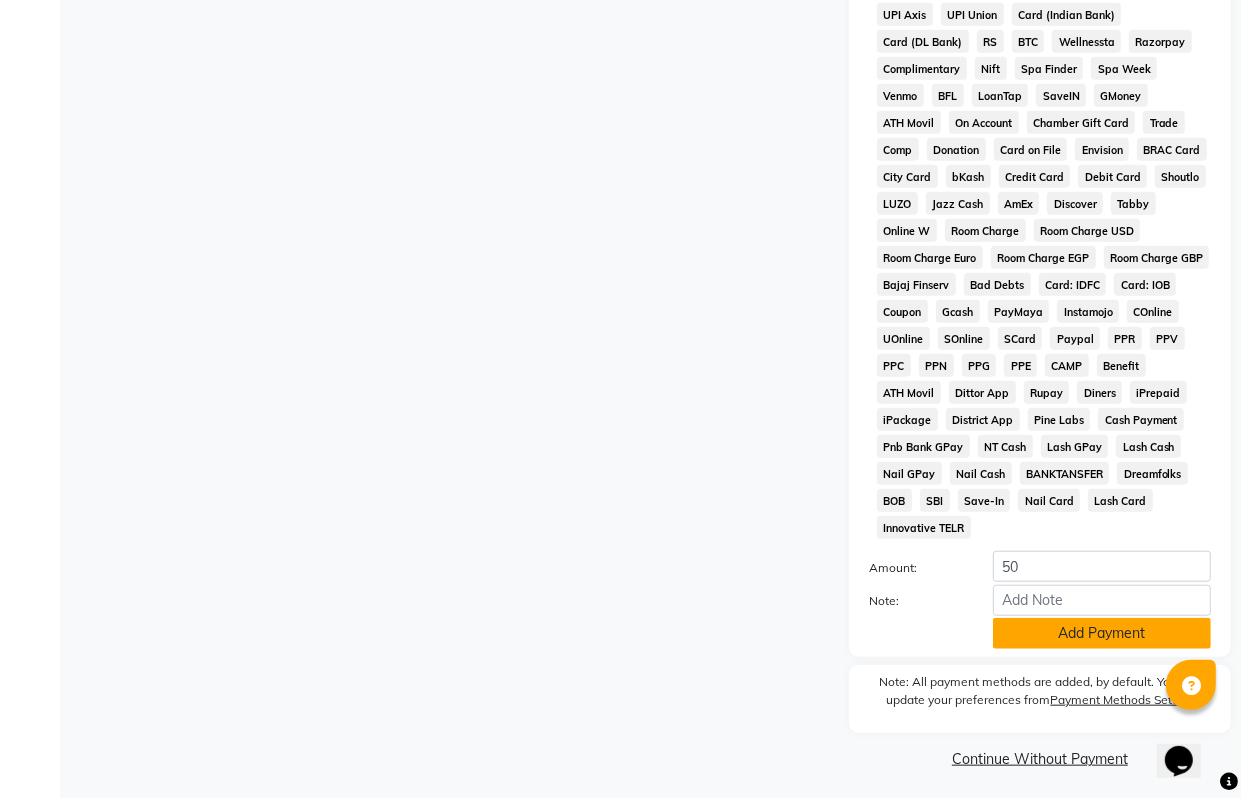 scroll, scrollTop: 937, scrollLeft: 0, axis: vertical 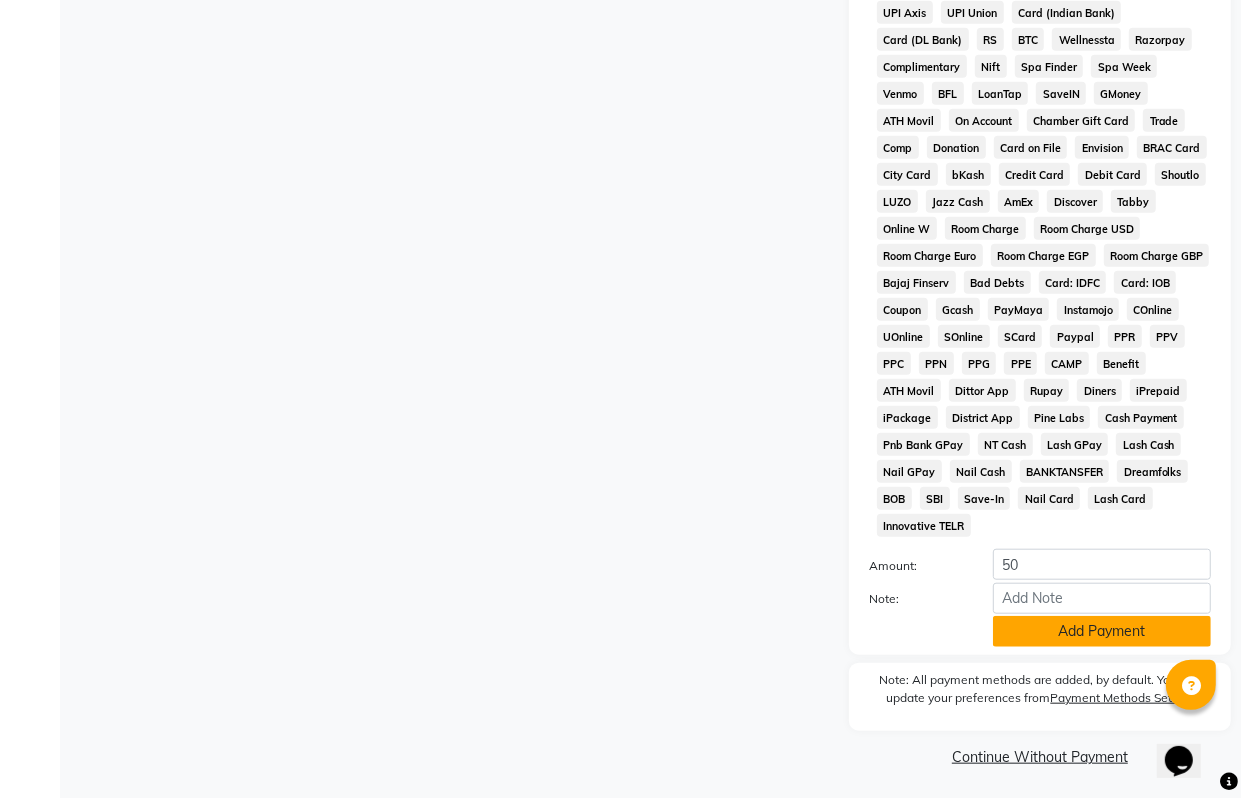 click on "Add Payment" 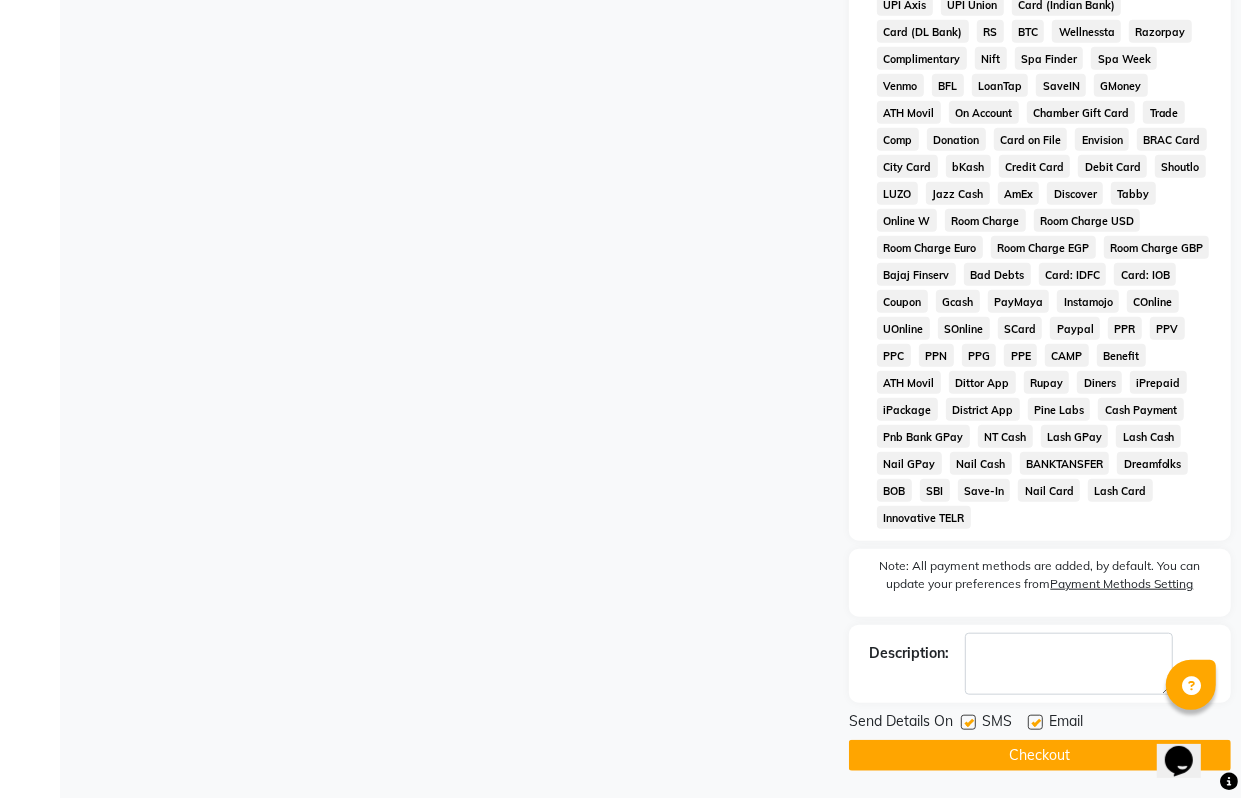 scroll, scrollTop: 946, scrollLeft: 0, axis: vertical 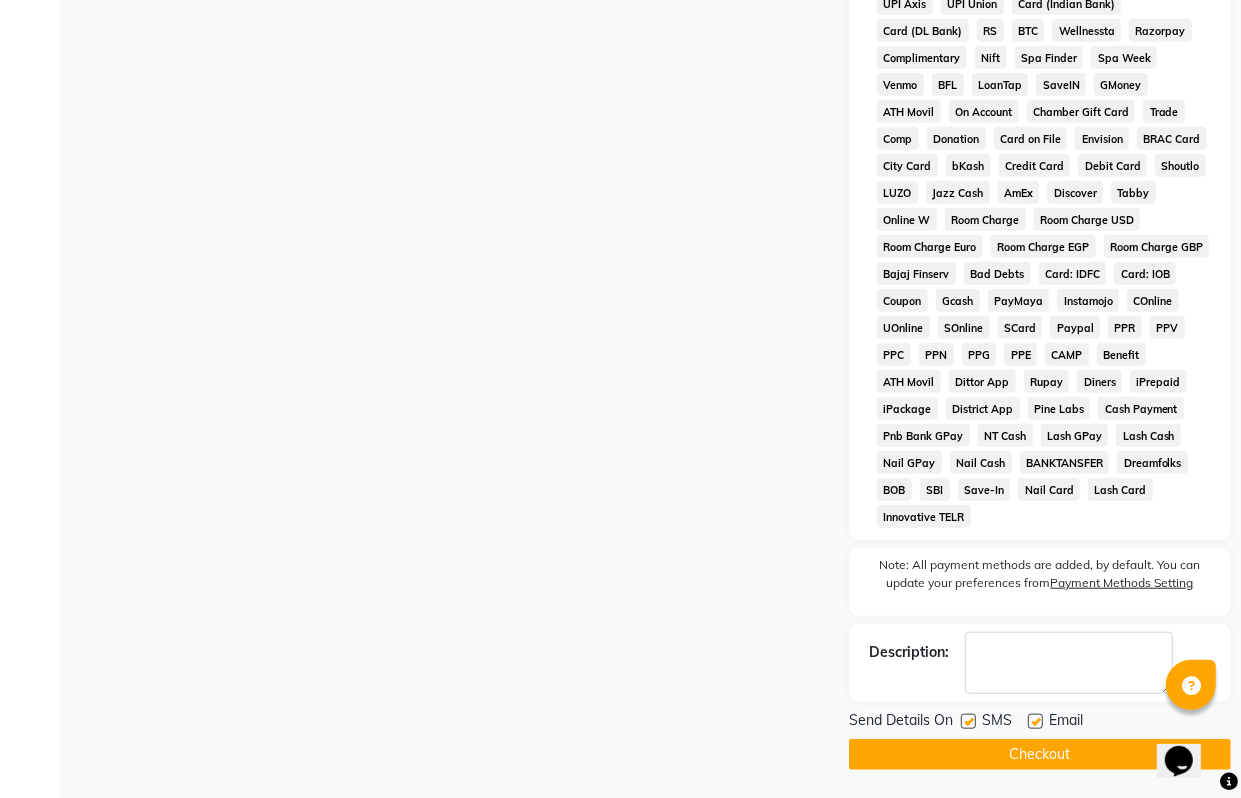 click on "Checkout" 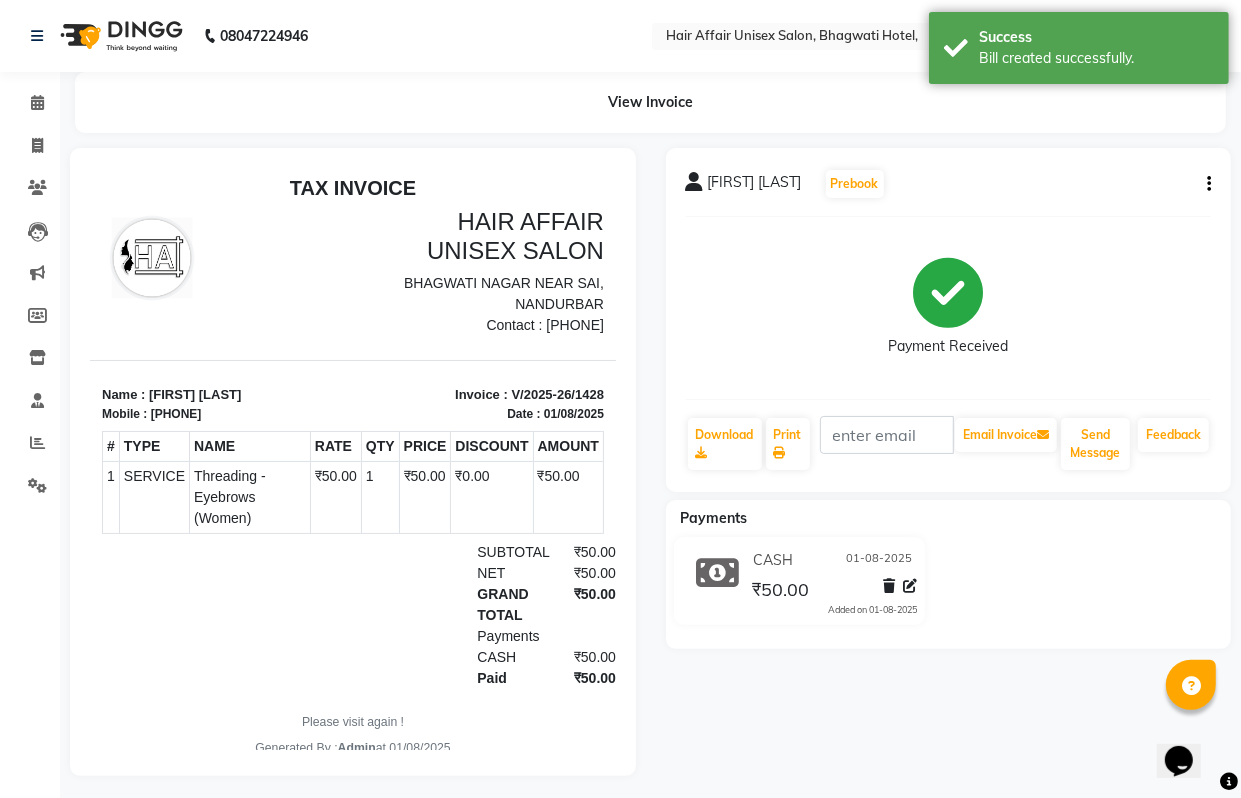 scroll, scrollTop: 0, scrollLeft: 0, axis: both 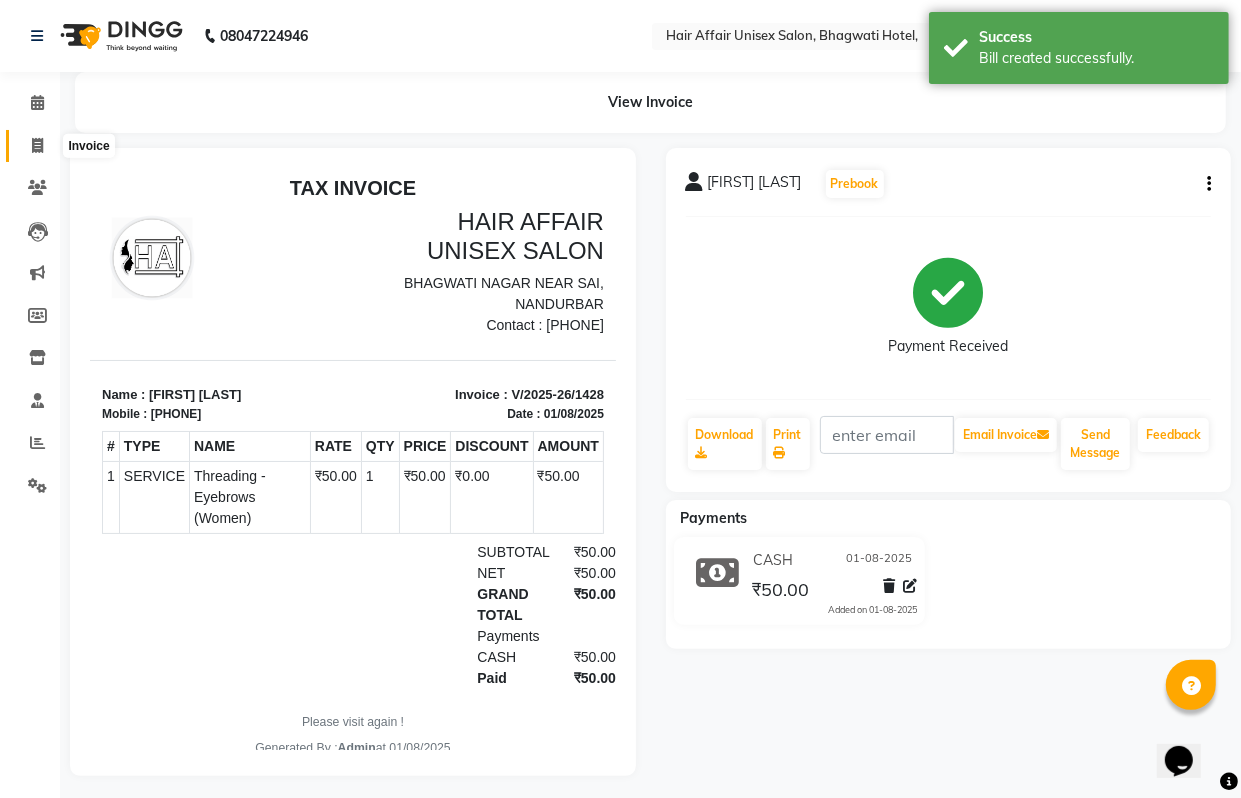 click 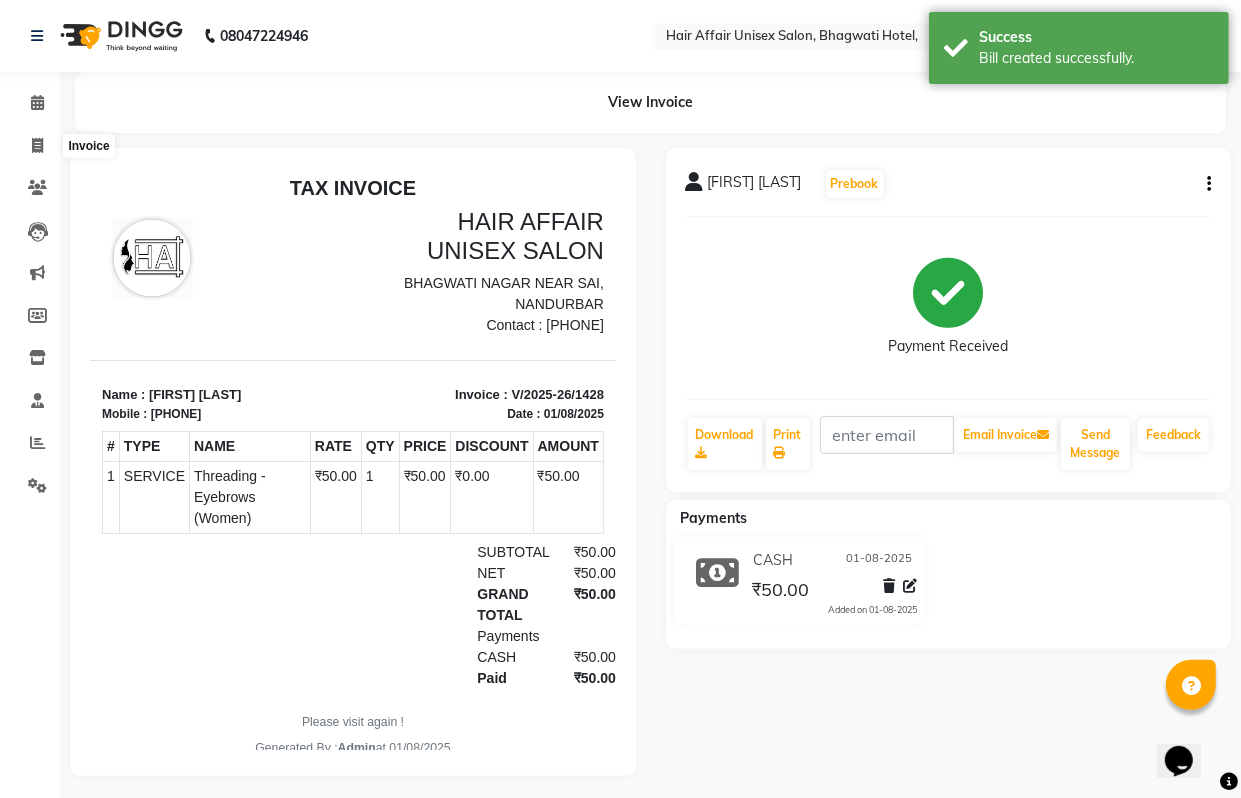 select on "service" 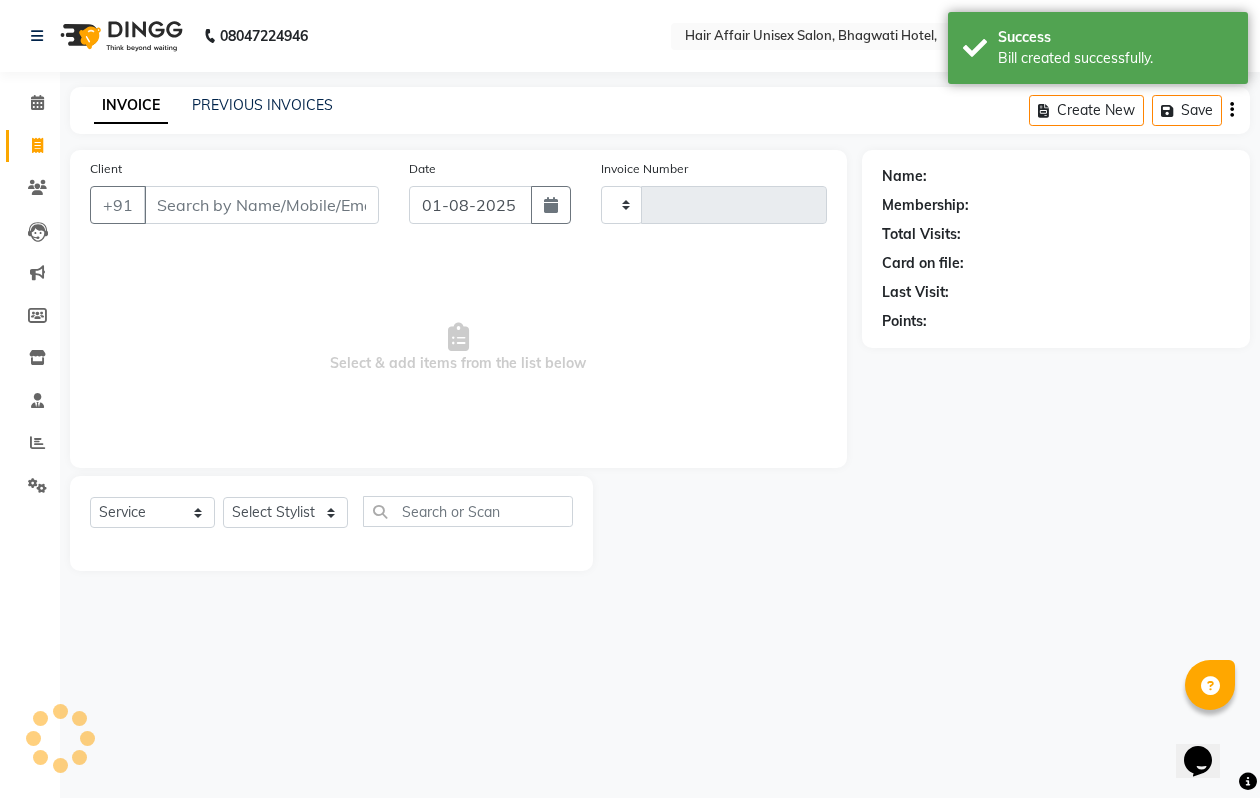 type on "1429" 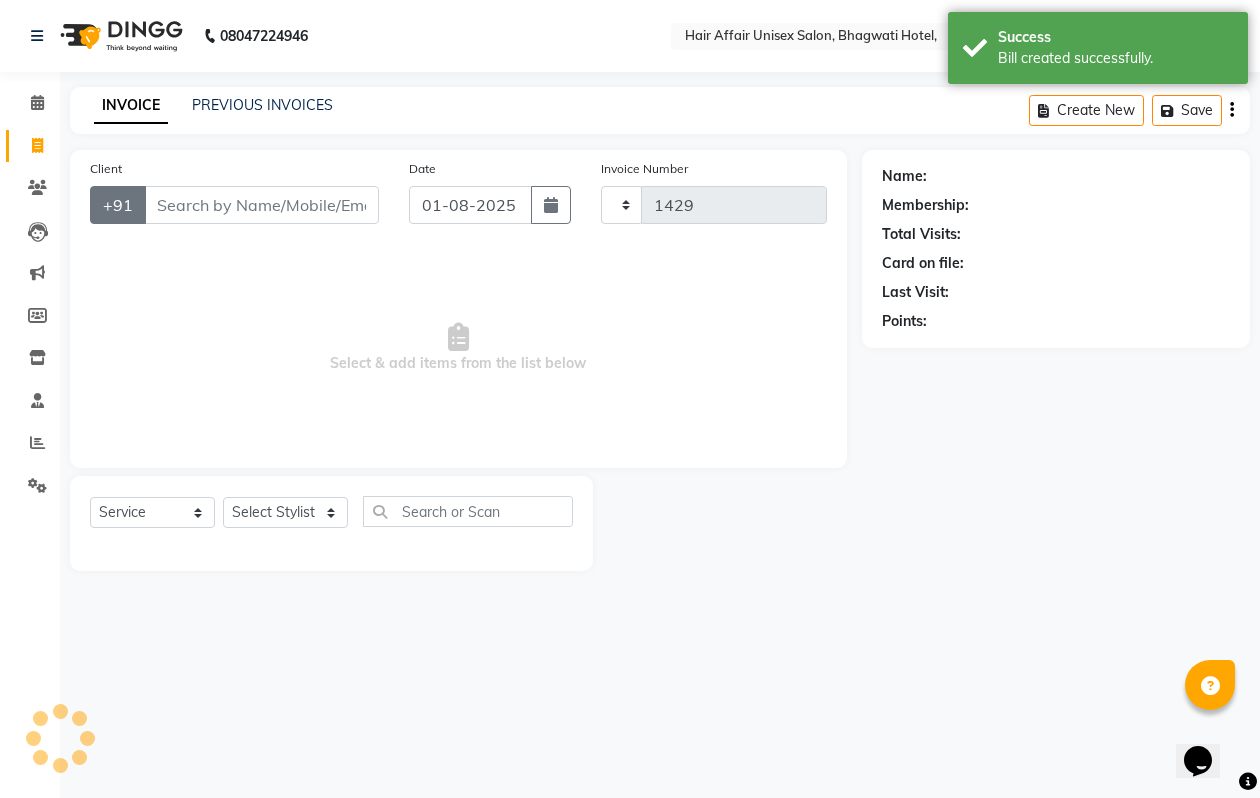 select on "6225" 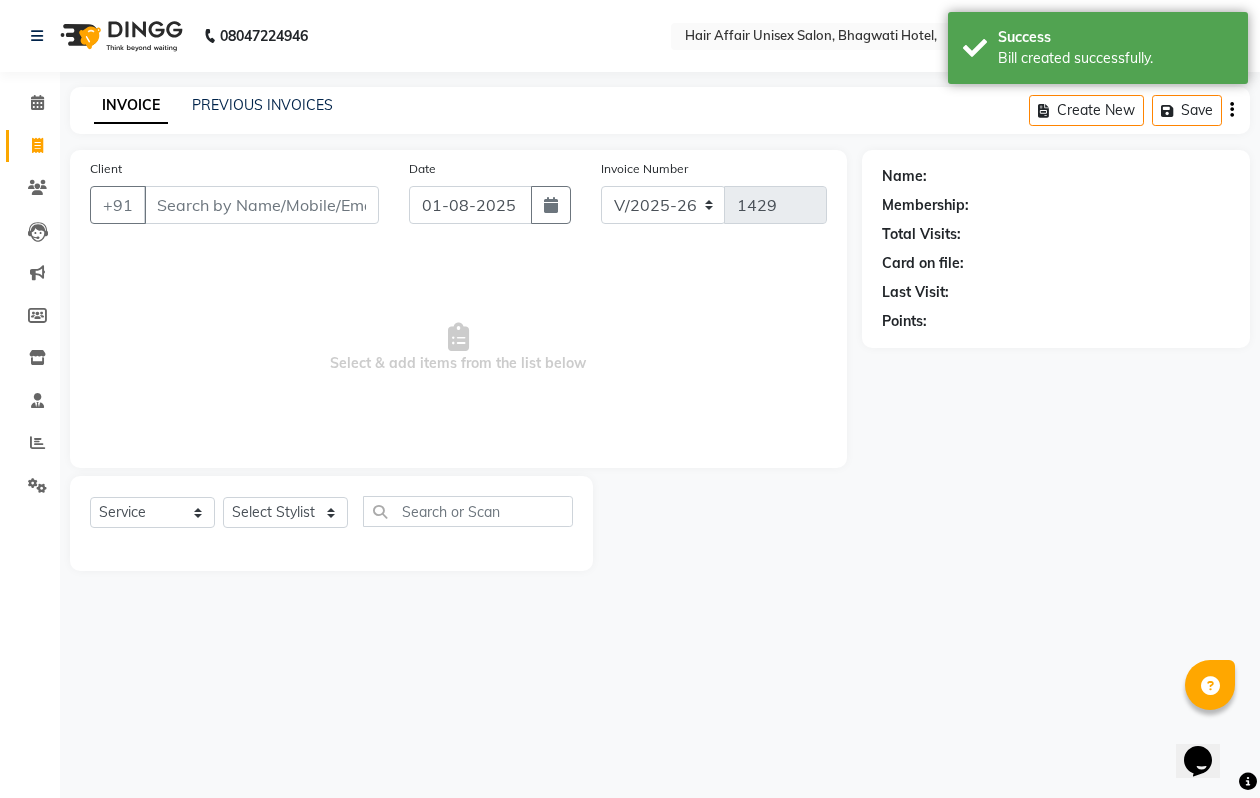 click on "Client" at bounding box center (261, 205) 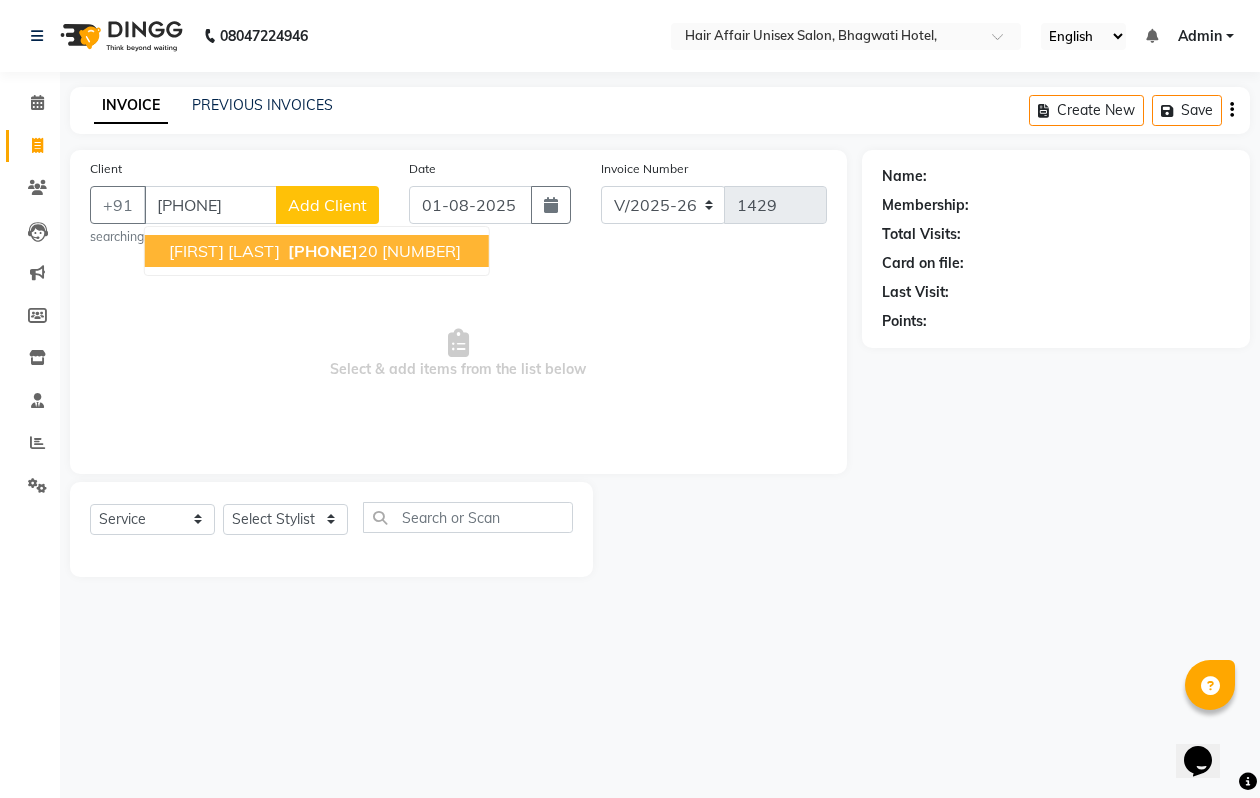 type on "[PHONE]" 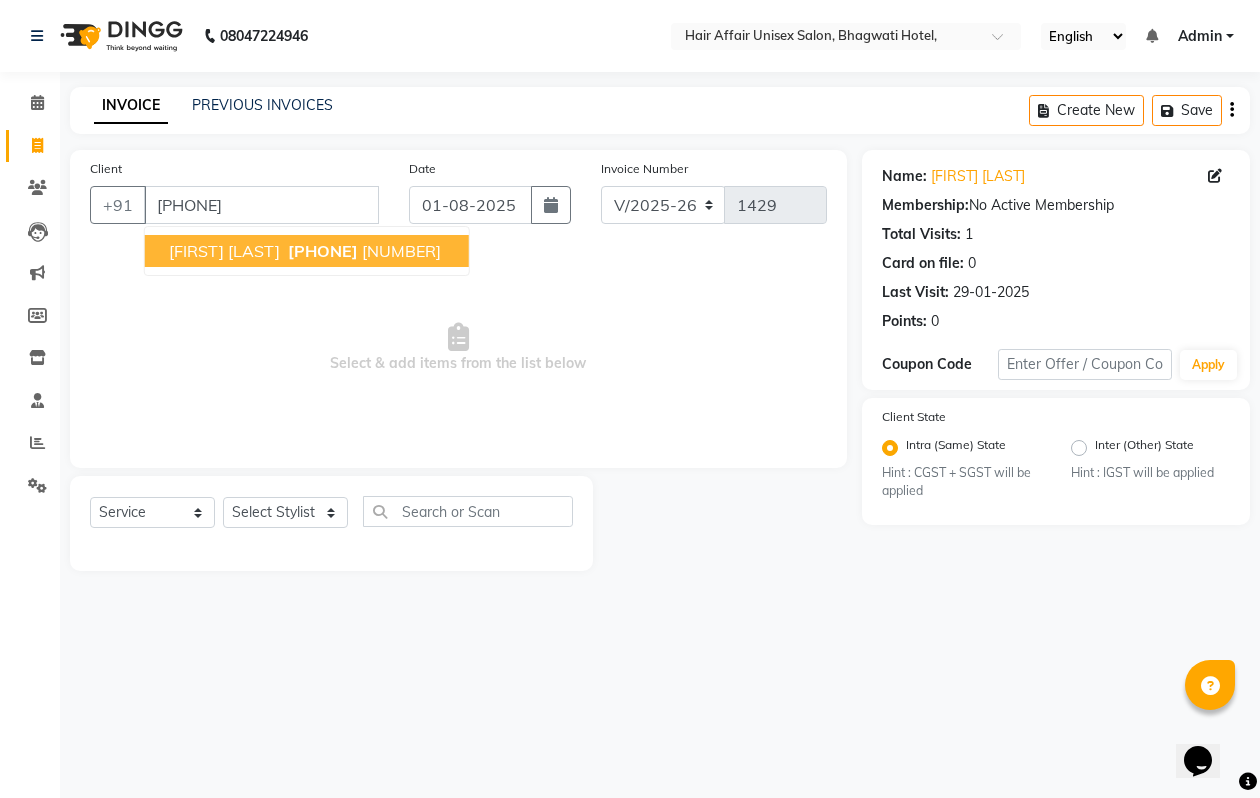 click on "[FIRST] [LAST]" at bounding box center [224, 251] 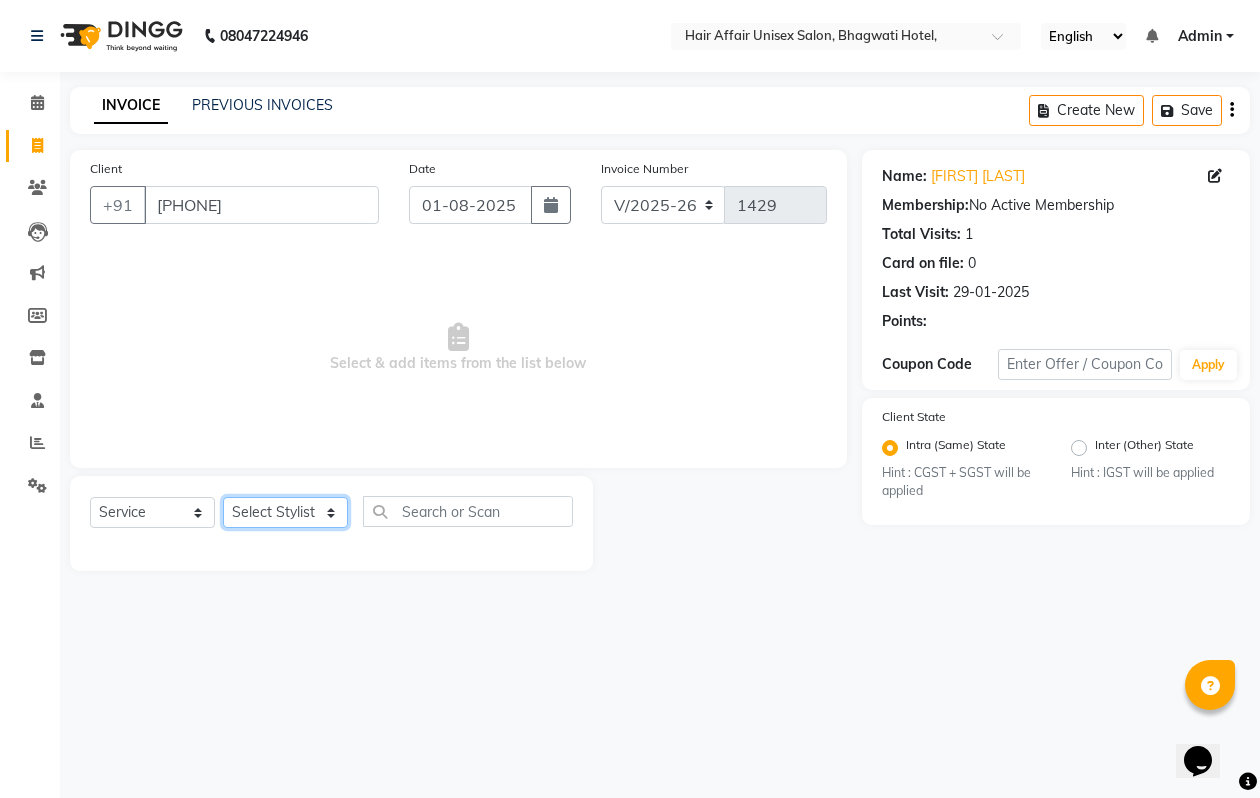 click on "Select Stylist Anand harpal kajal Kunal Manish Nikhil soni Vihan yogesh" 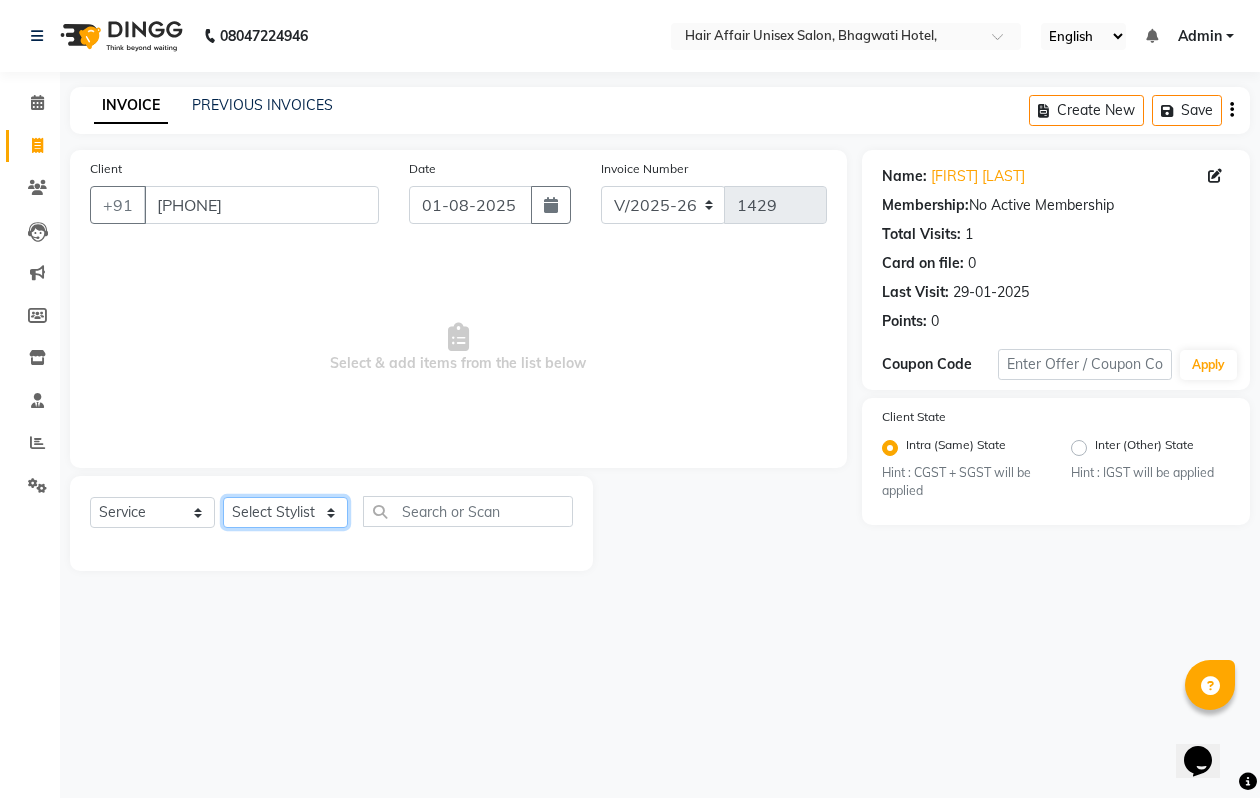 select on "66024" 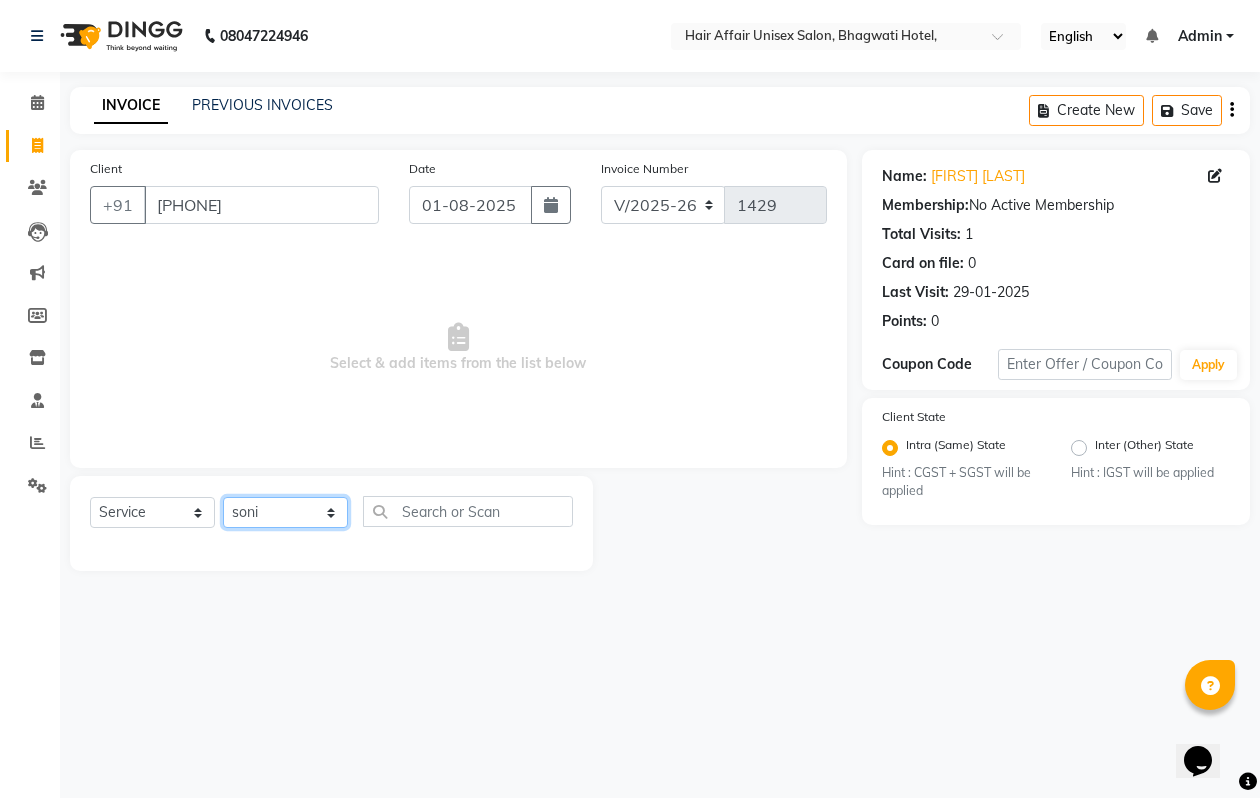 click on "Select Stylist Anand harpal kajal Kunal Manish Nikhil soni Vihan yogesh" 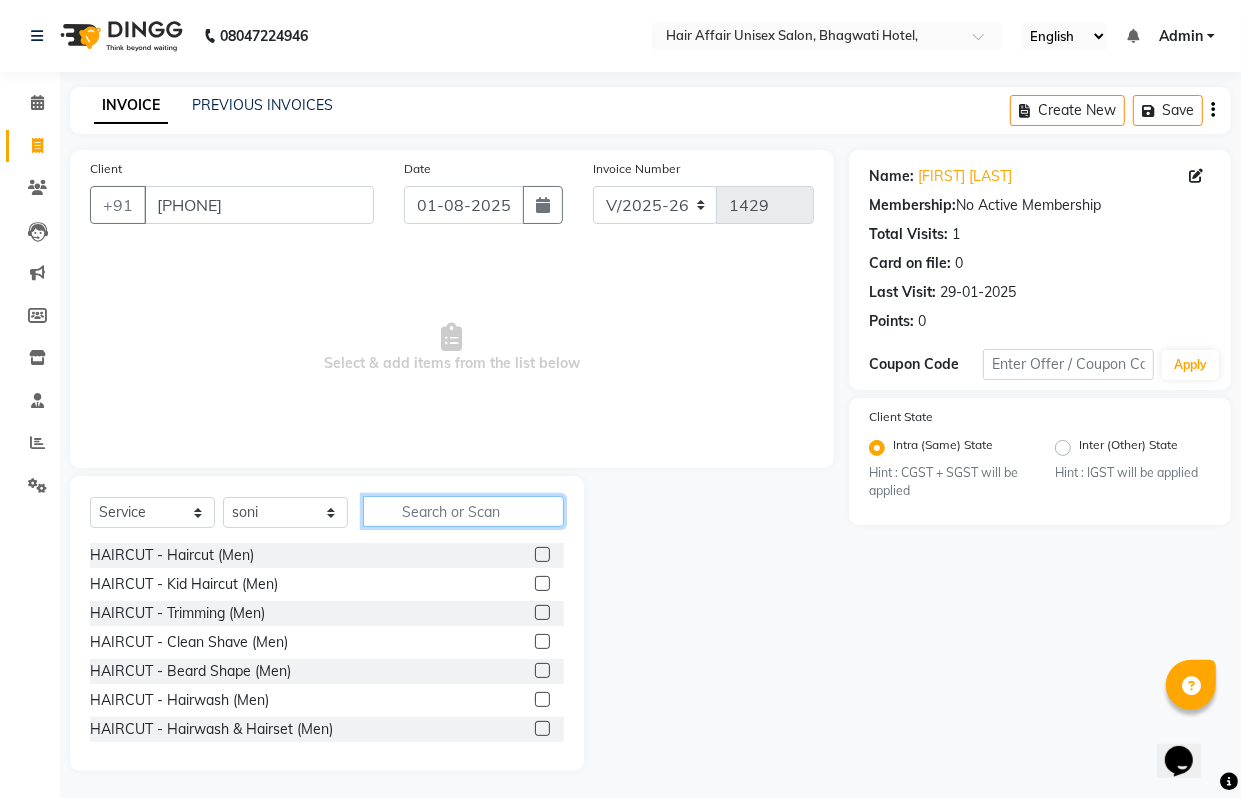 click 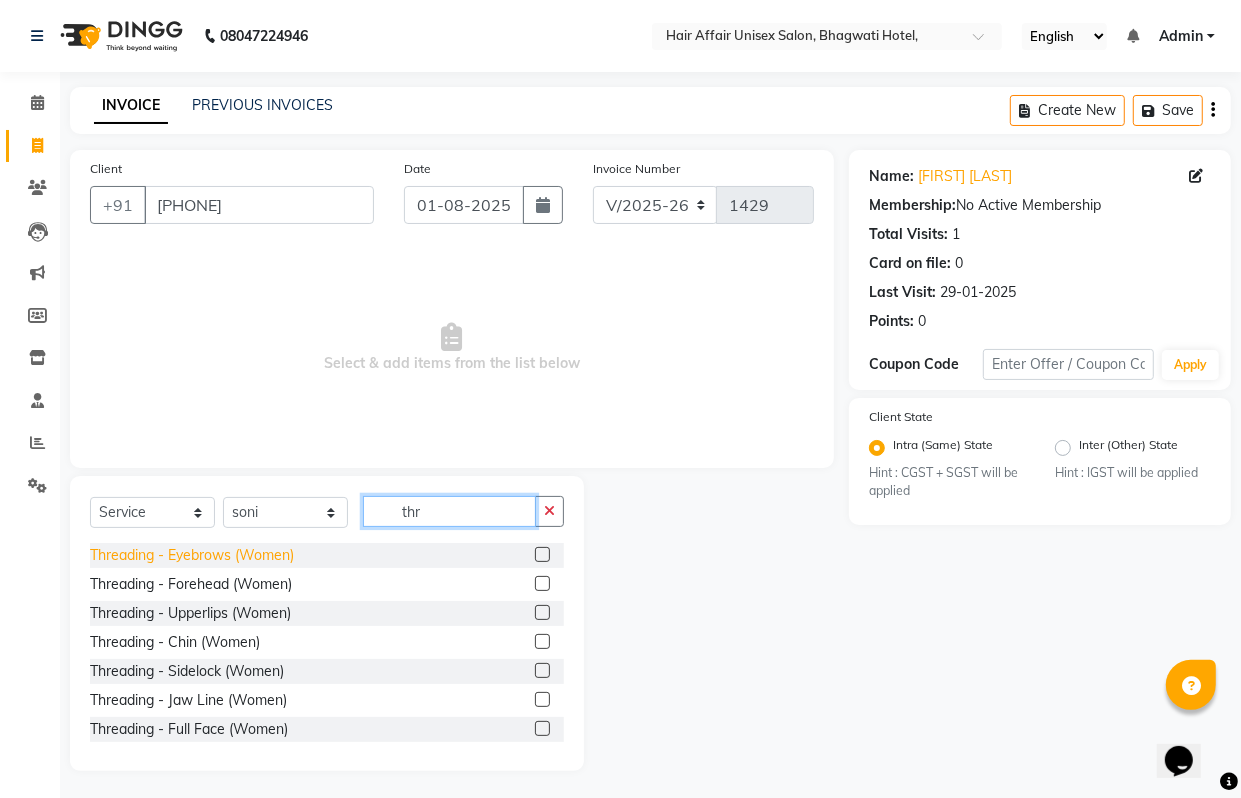 type on "thr" 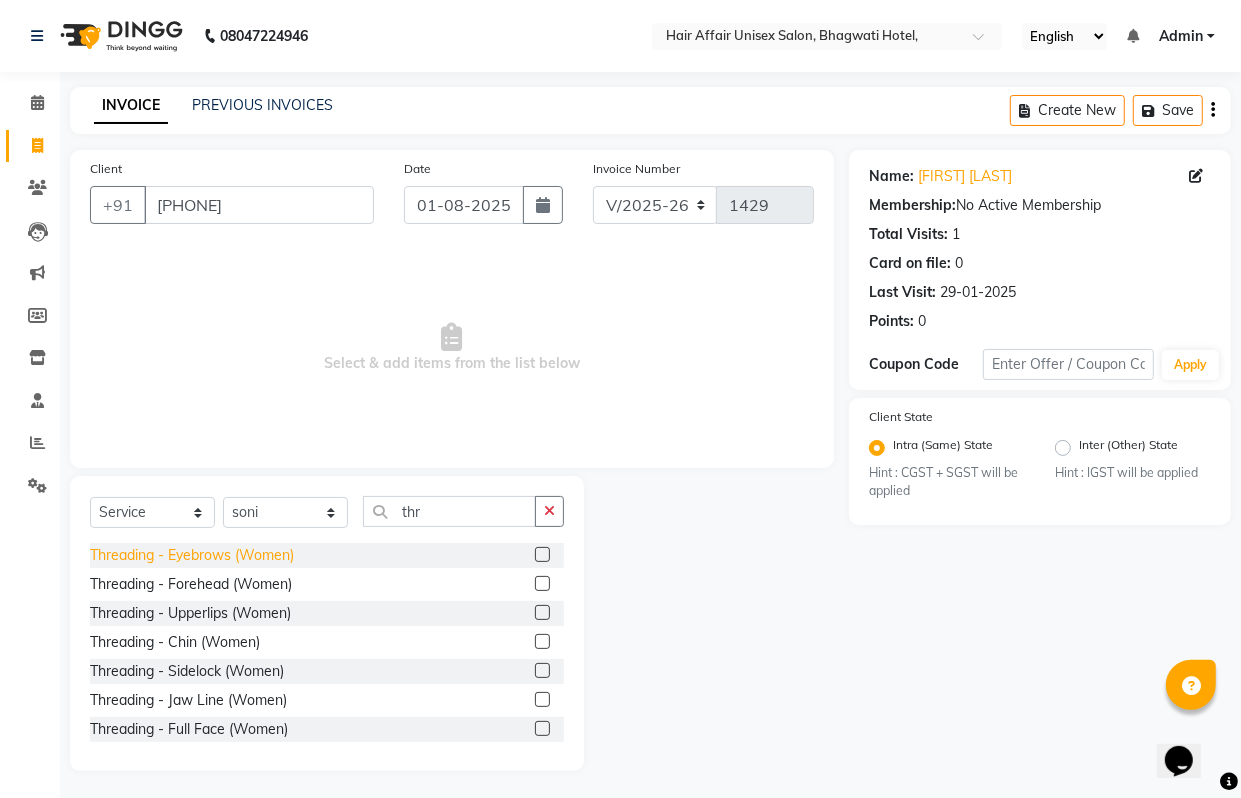 click on "Threading - Eyebrows  (Women)" 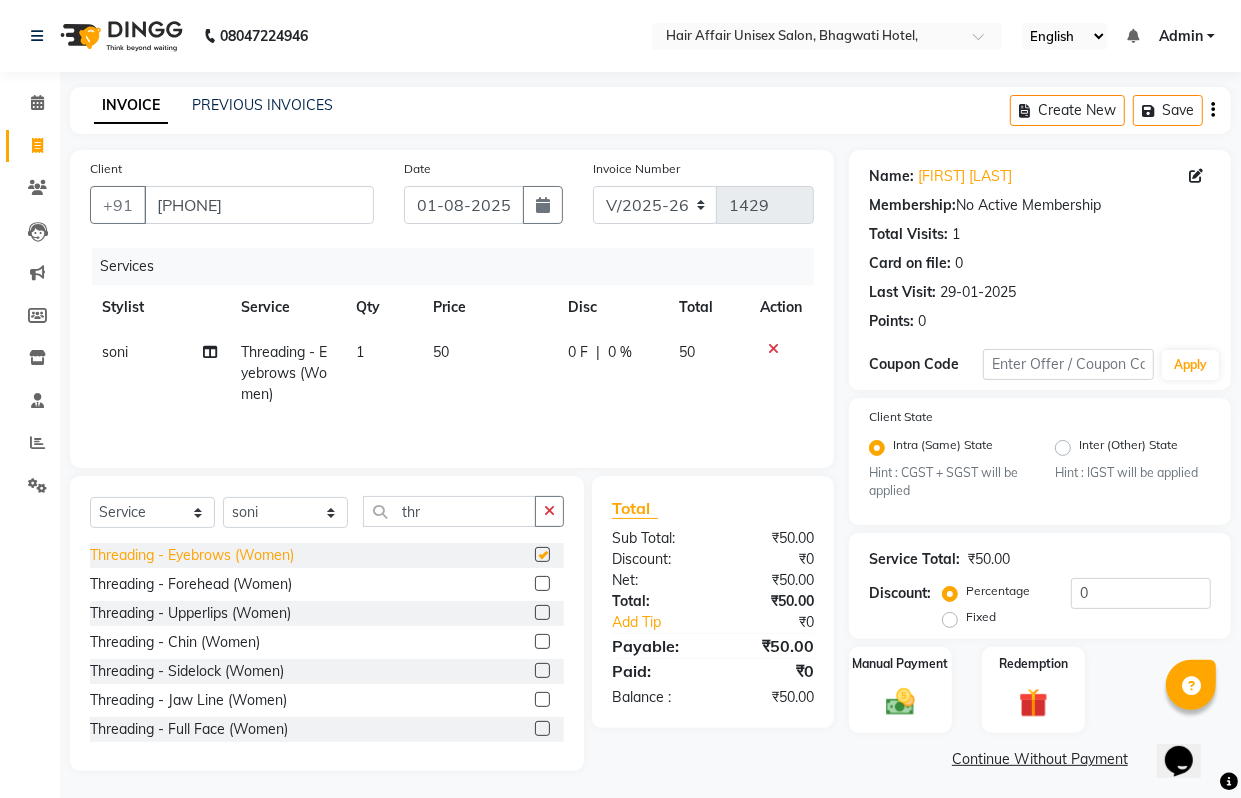 checkbox on "false" 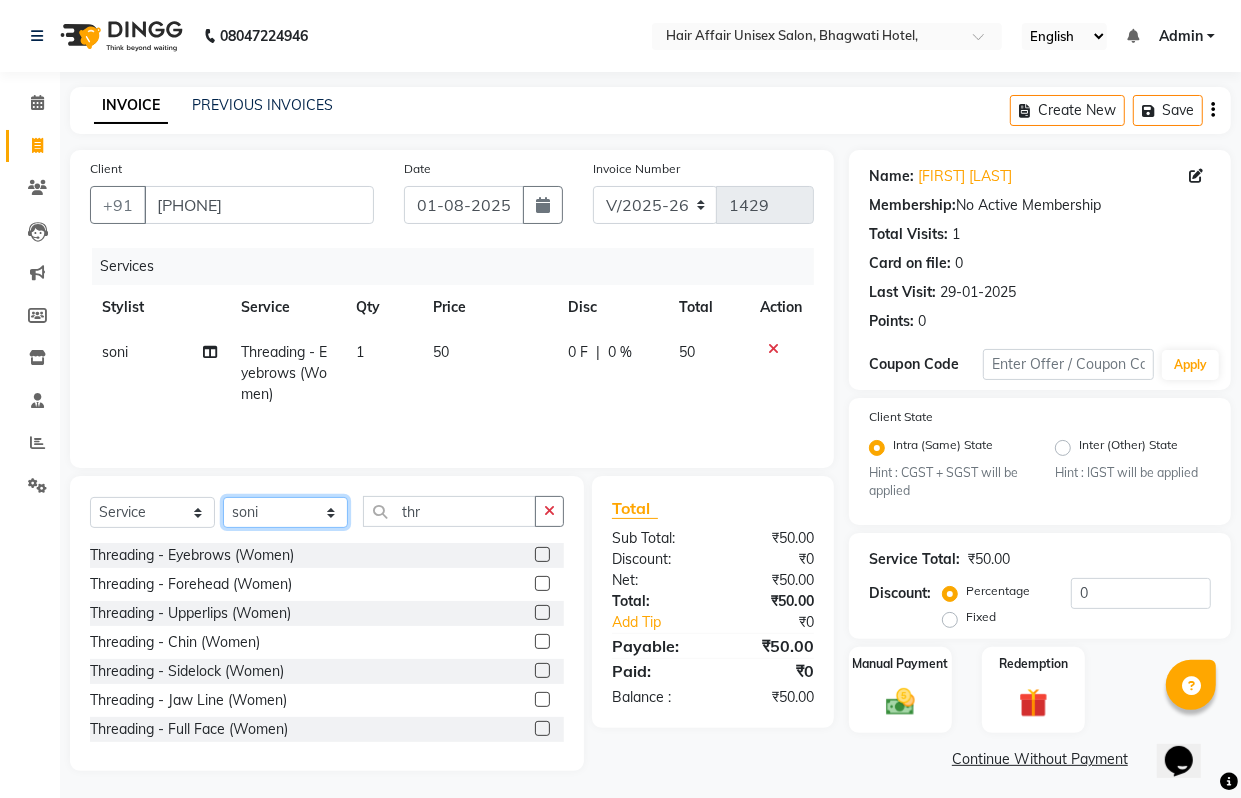 click on "Select Stylist Anand harpal kajal Kunal Manish Nikhil soni Vihan yogesh" 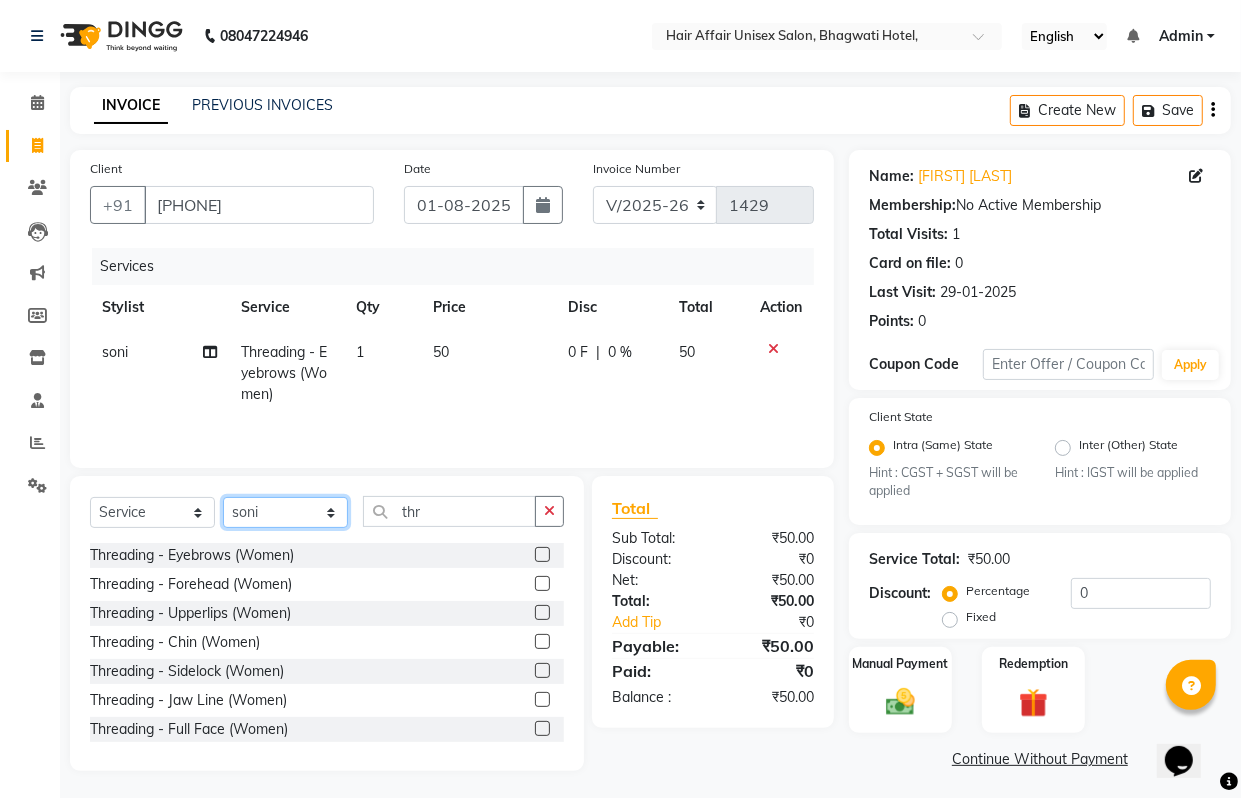select on "60041" 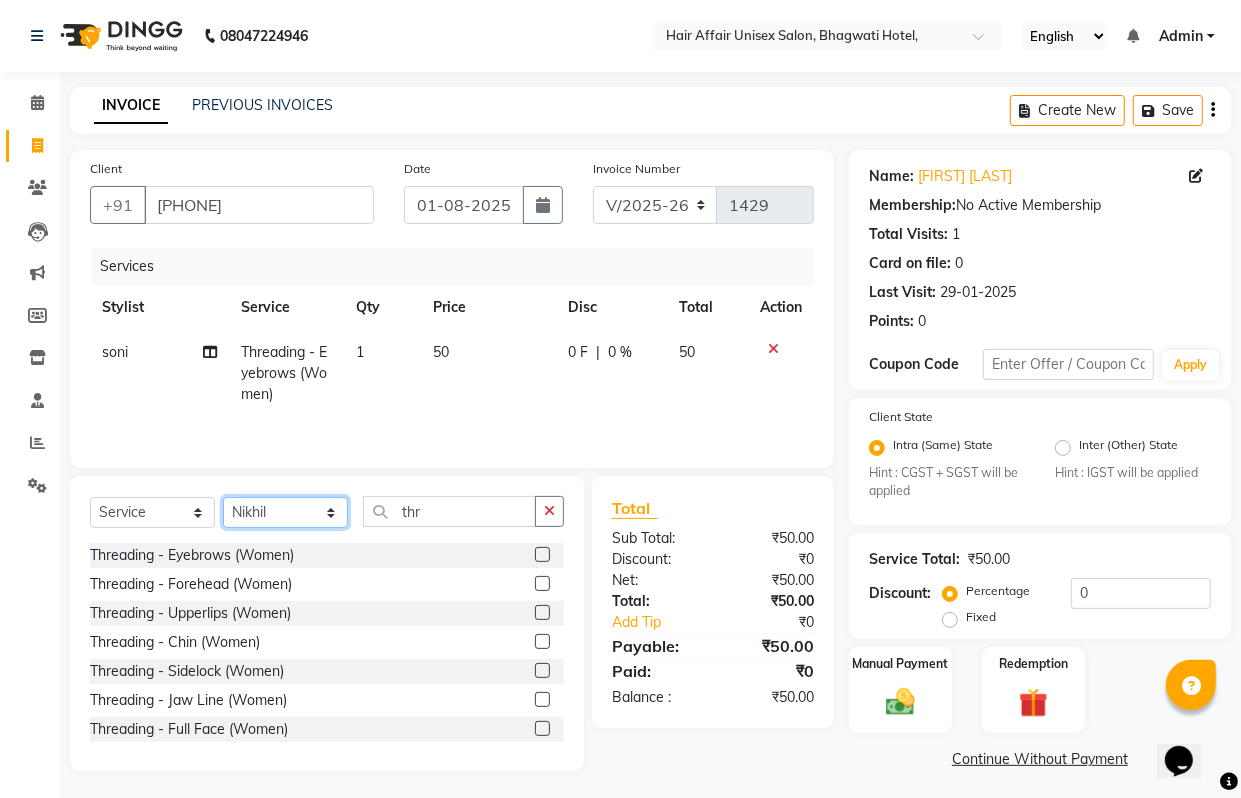 click on "Select Stylist Anand harpal kajal Kunal Manish Nikhil soni Vihan yogesh" 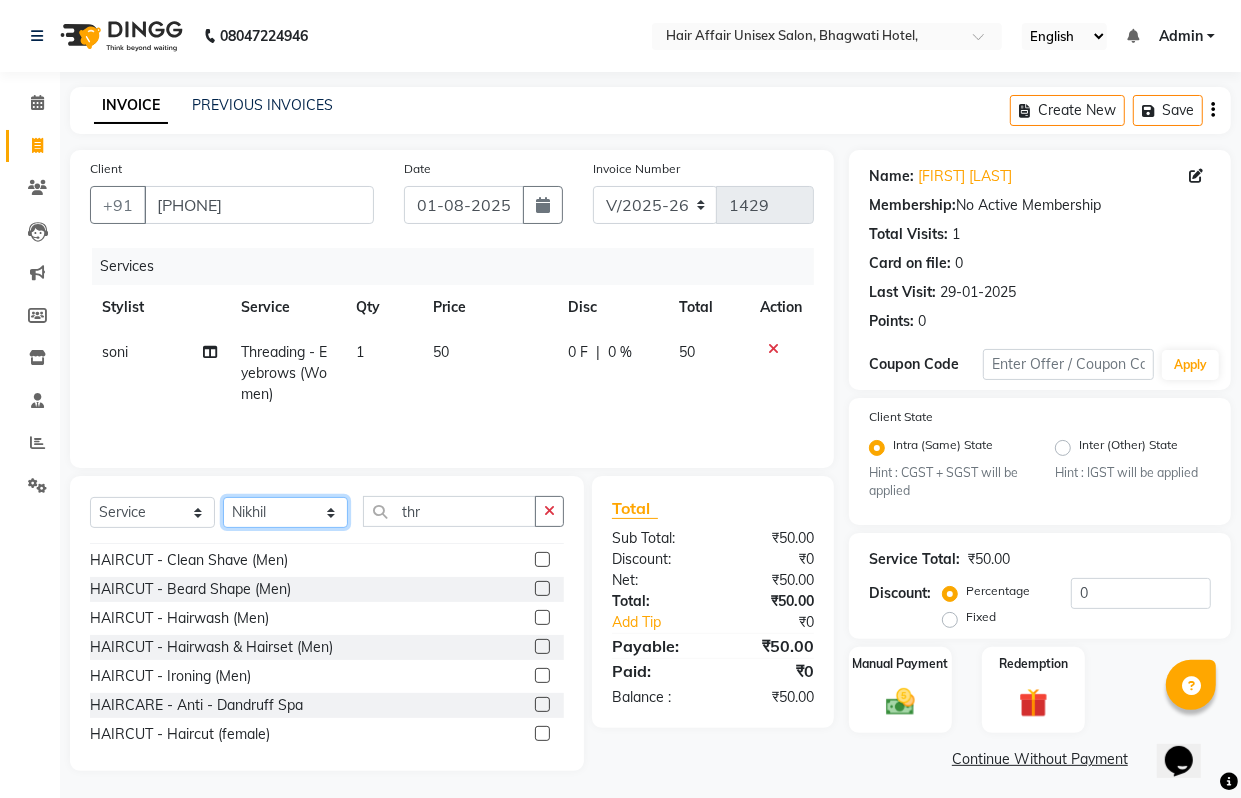 scroll, scrollTop: 125, scrollLeft: 0, axis: vertical 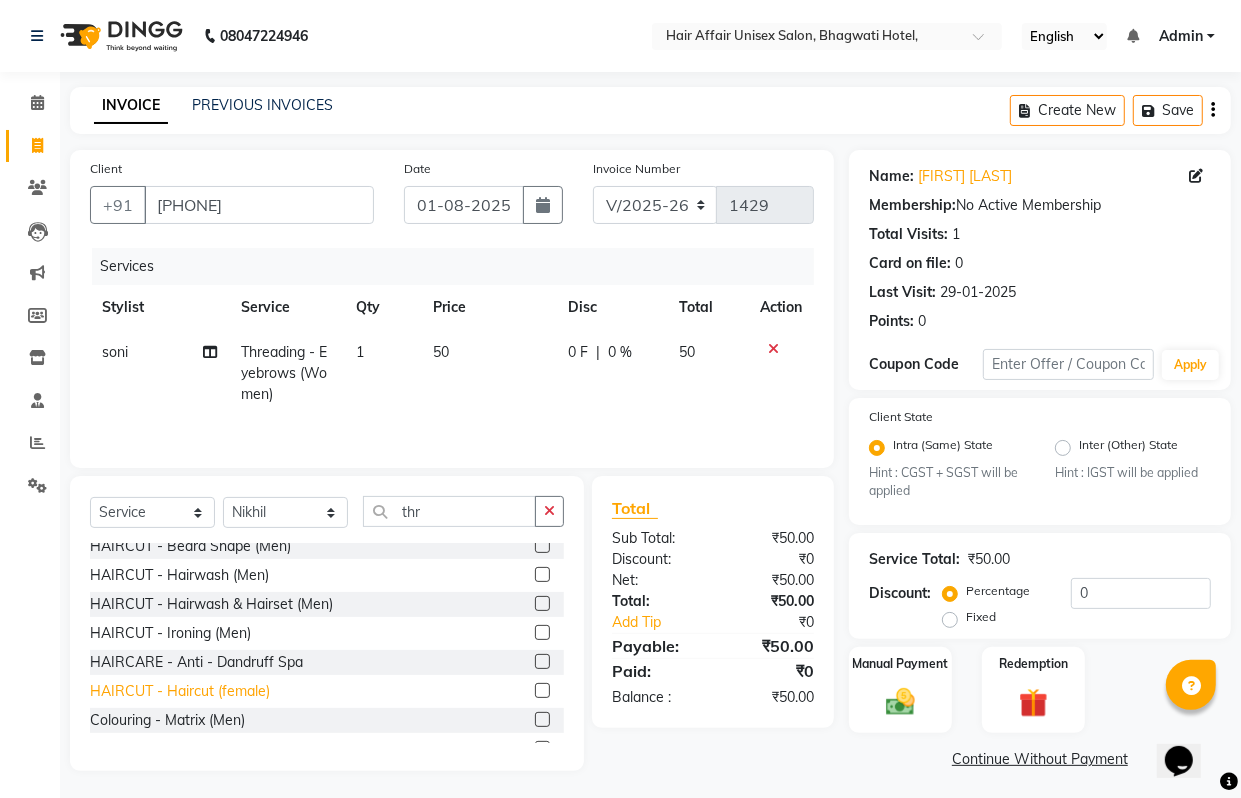 click on "HAIRCUT - Haircut (female)" 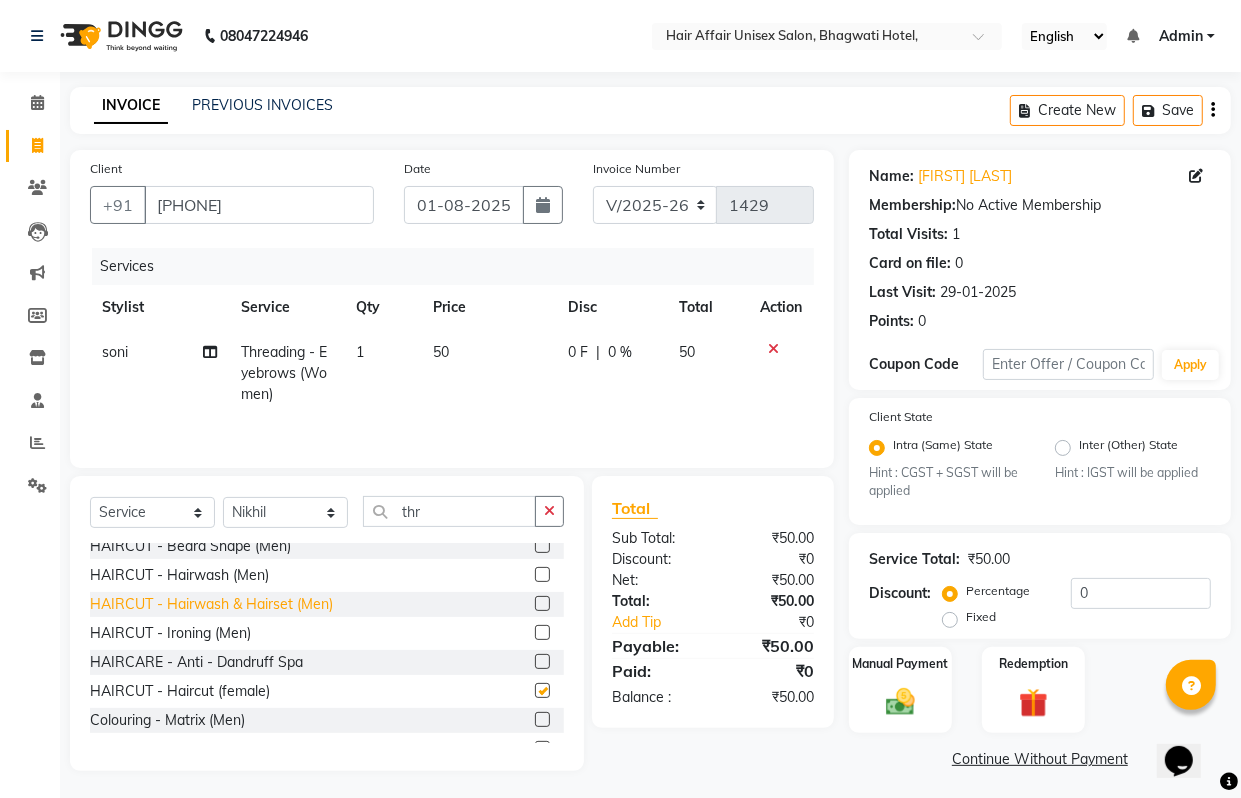 checkbox on "false" 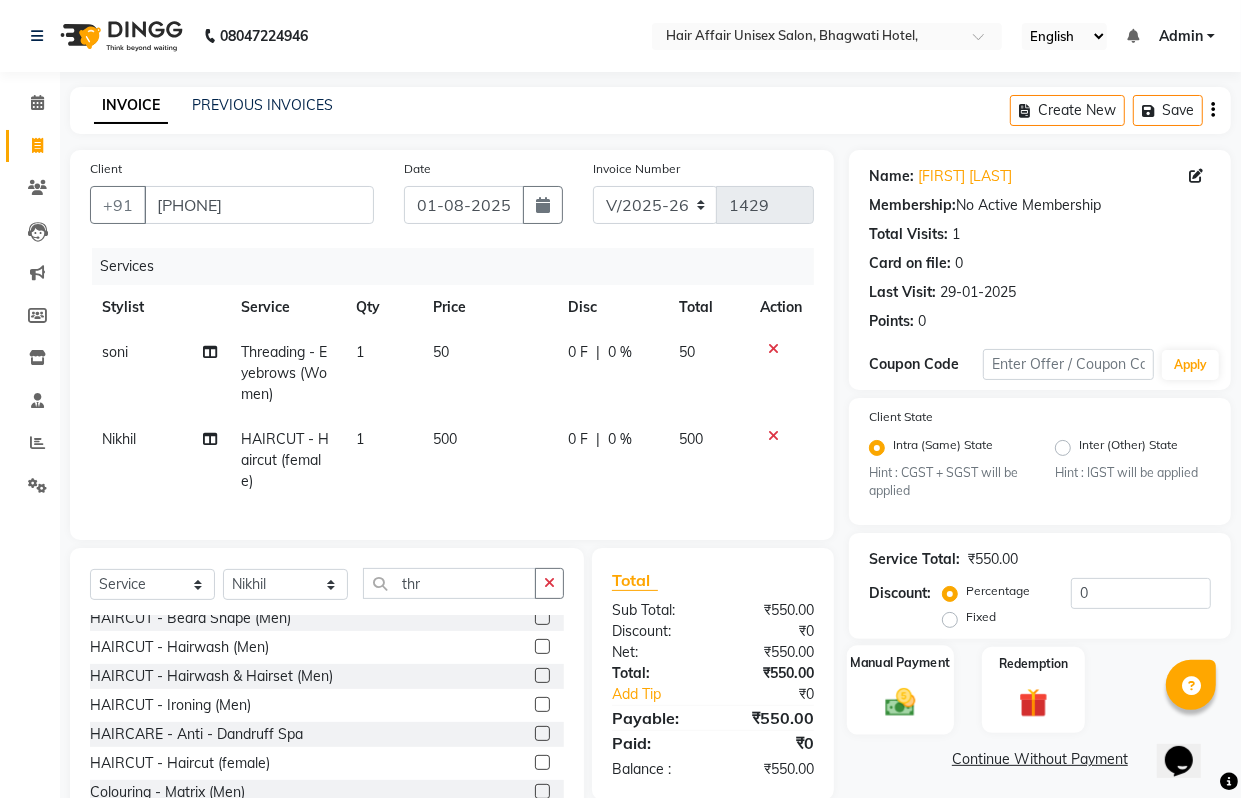 click 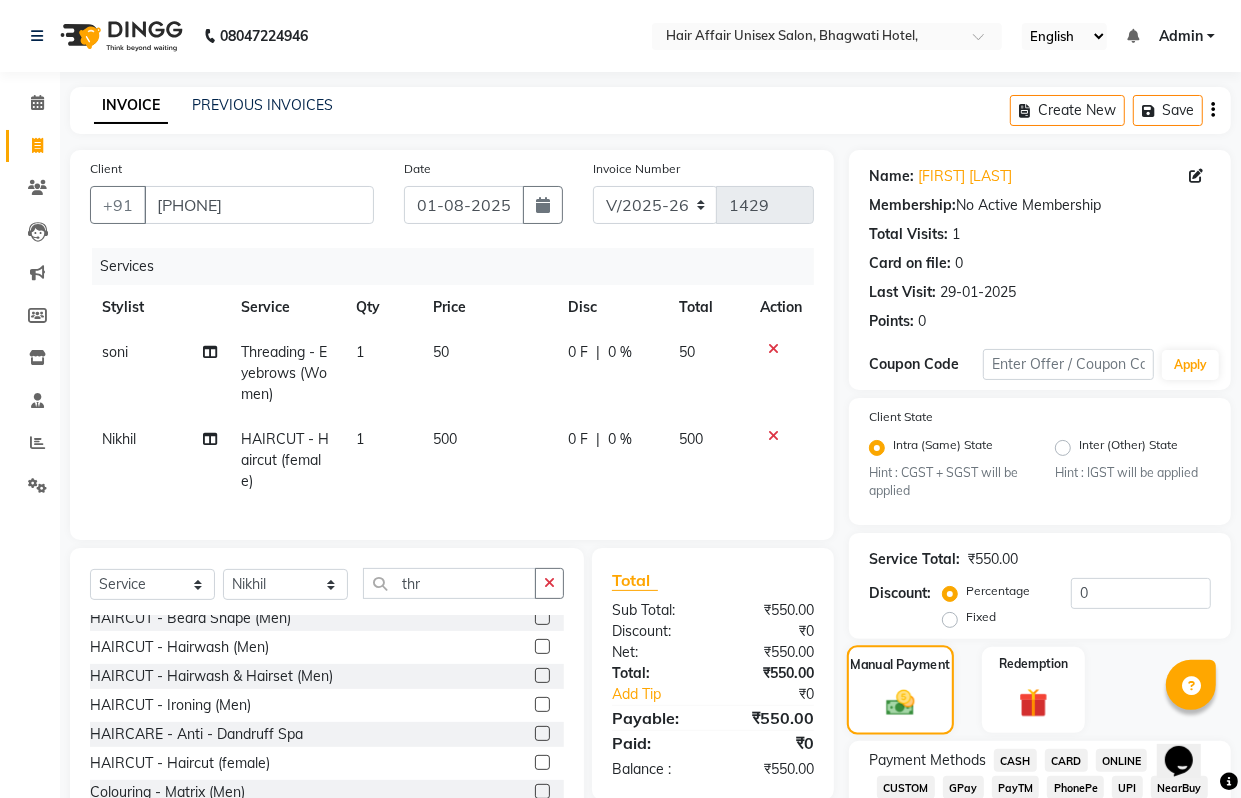 scroll, scrollTop: 125, scrollLeft: 0, axis: vertical 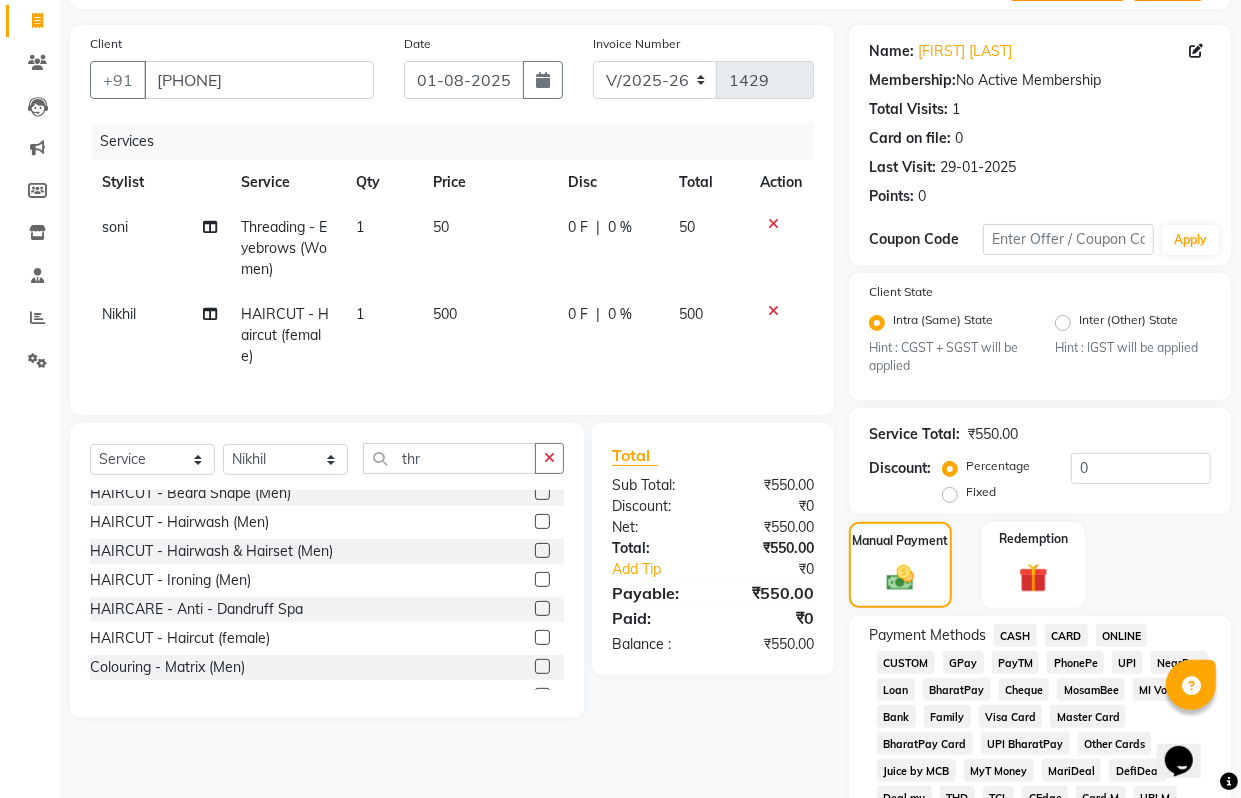 click on "PhonePe" 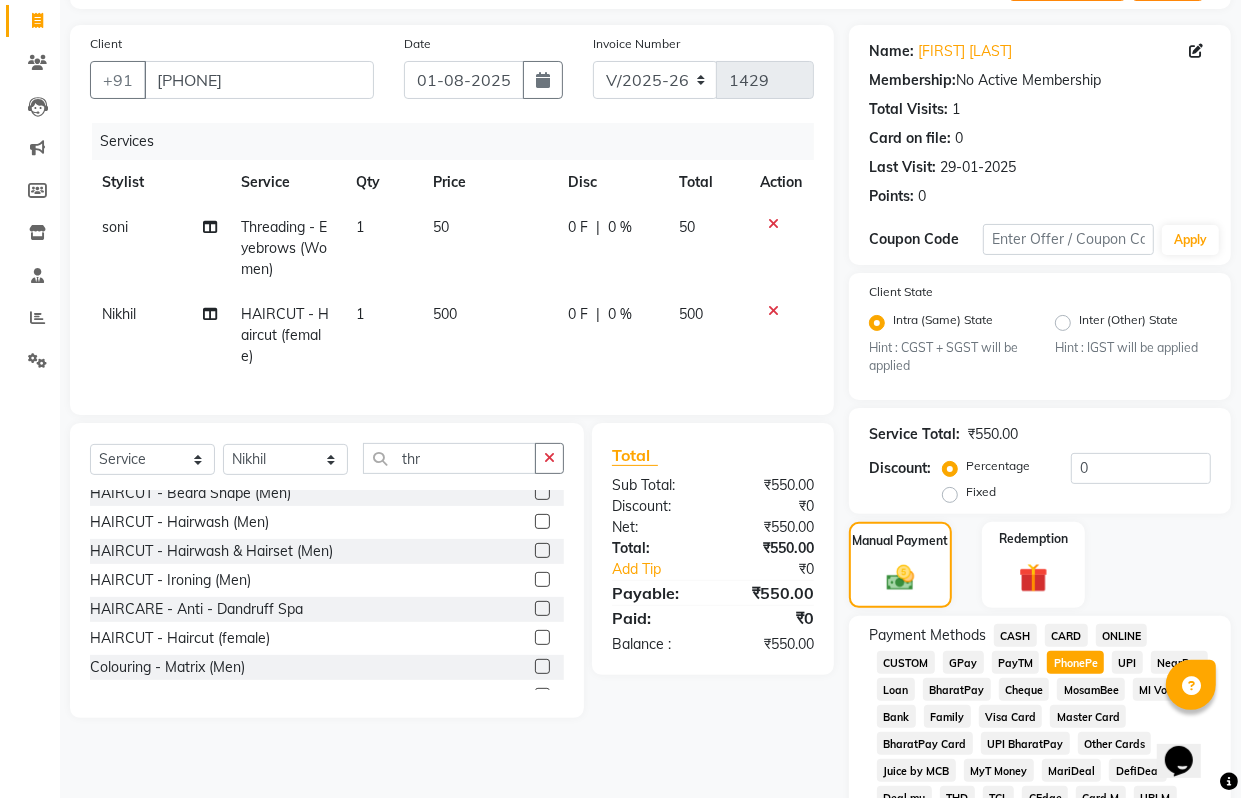 click on "CASH" 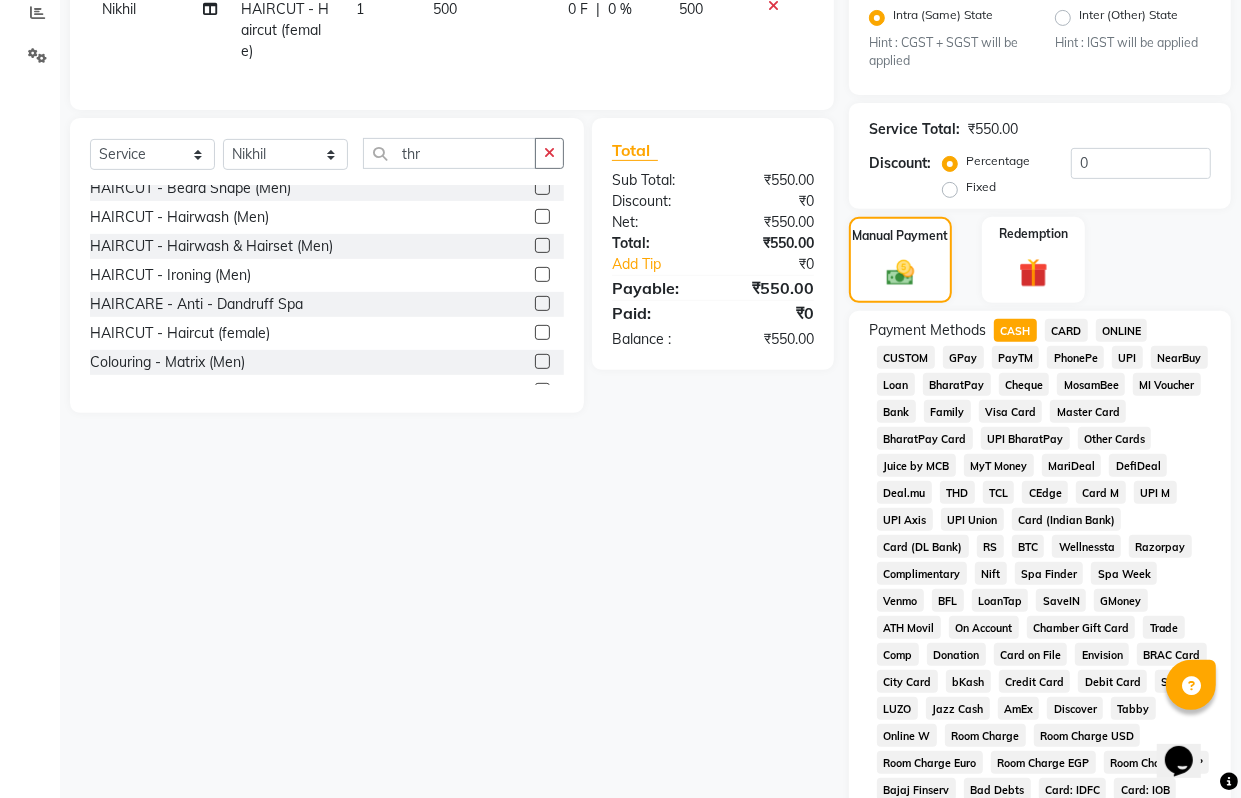 scroll, scrollTop: 937, scrollLeft: 0, axis: vertical 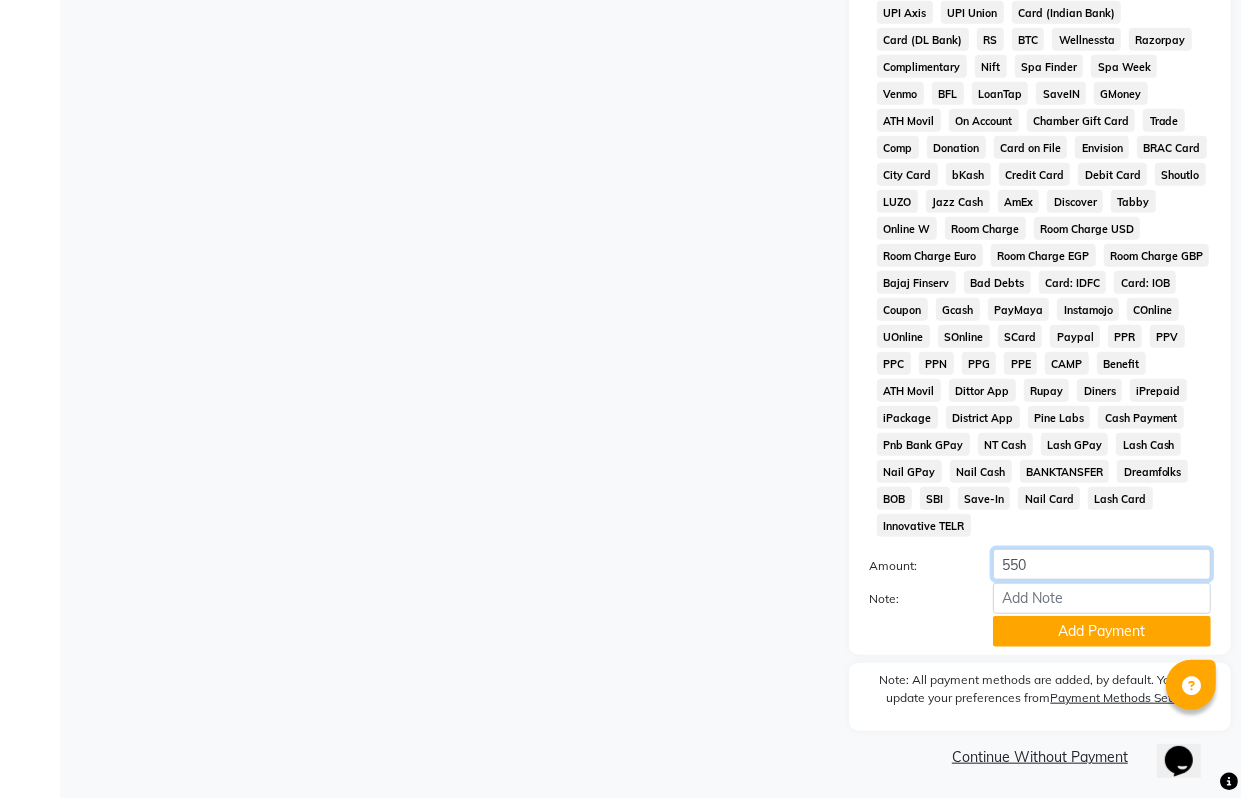 click on "550" 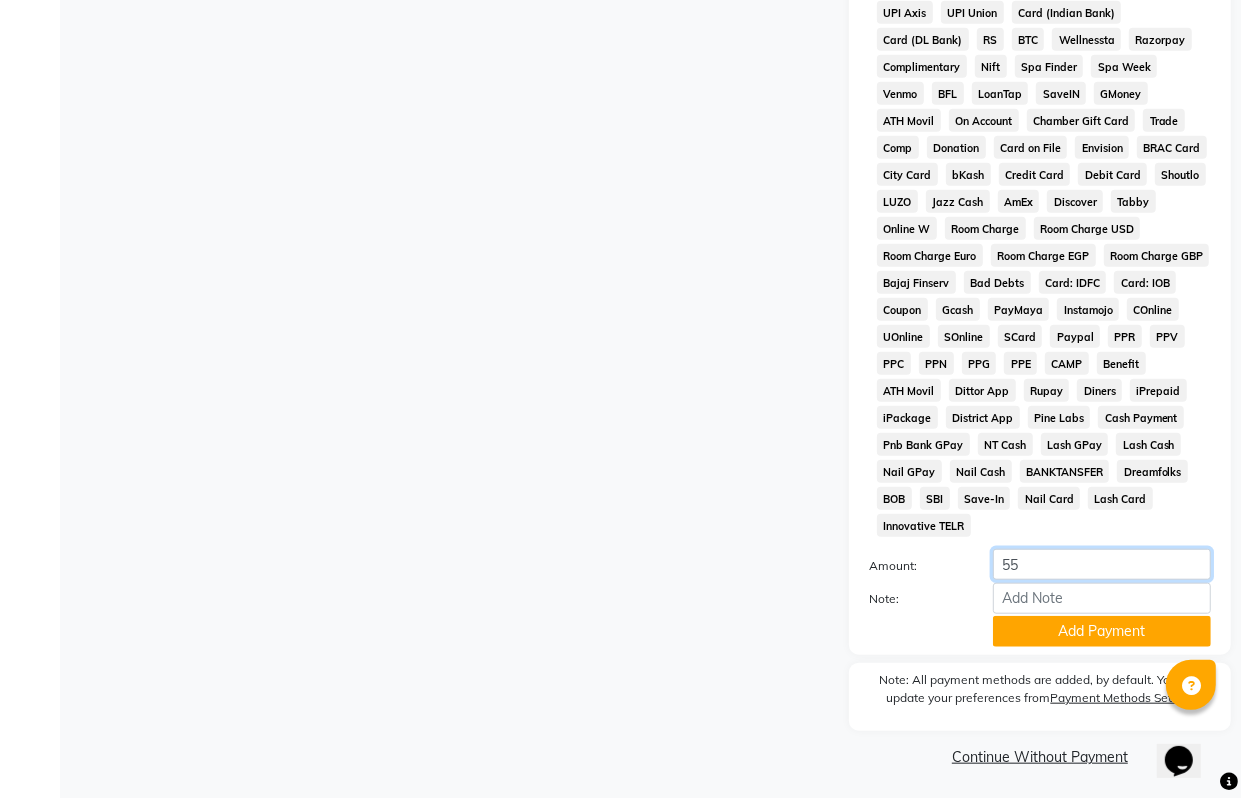 type on "5" 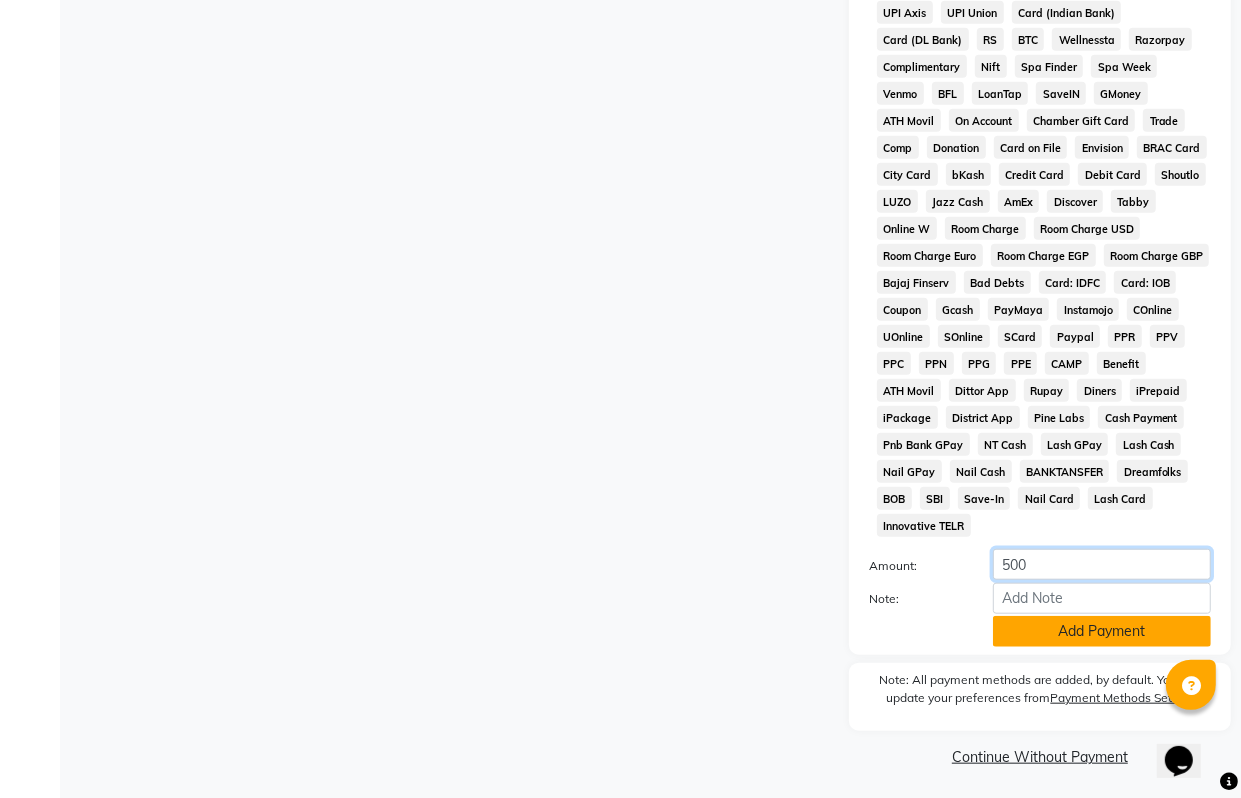 type on "500" 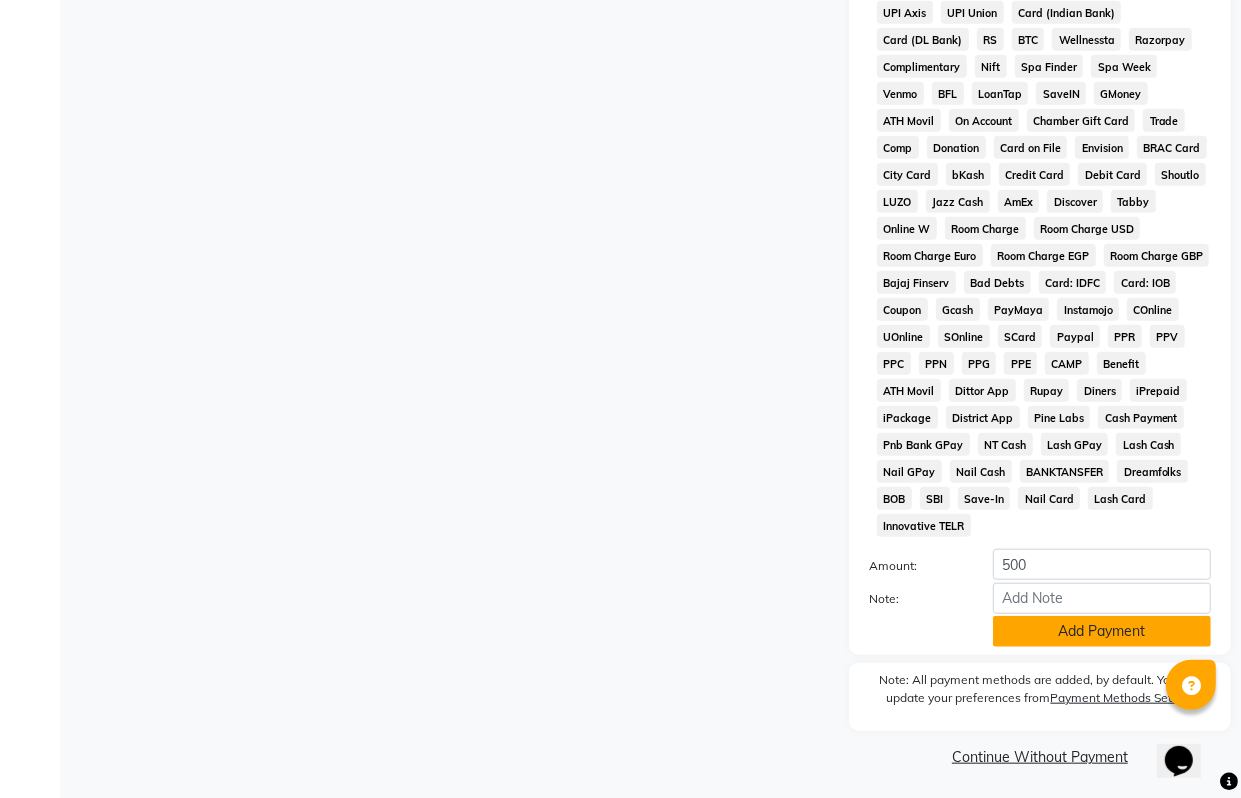 click on "Add Payment" 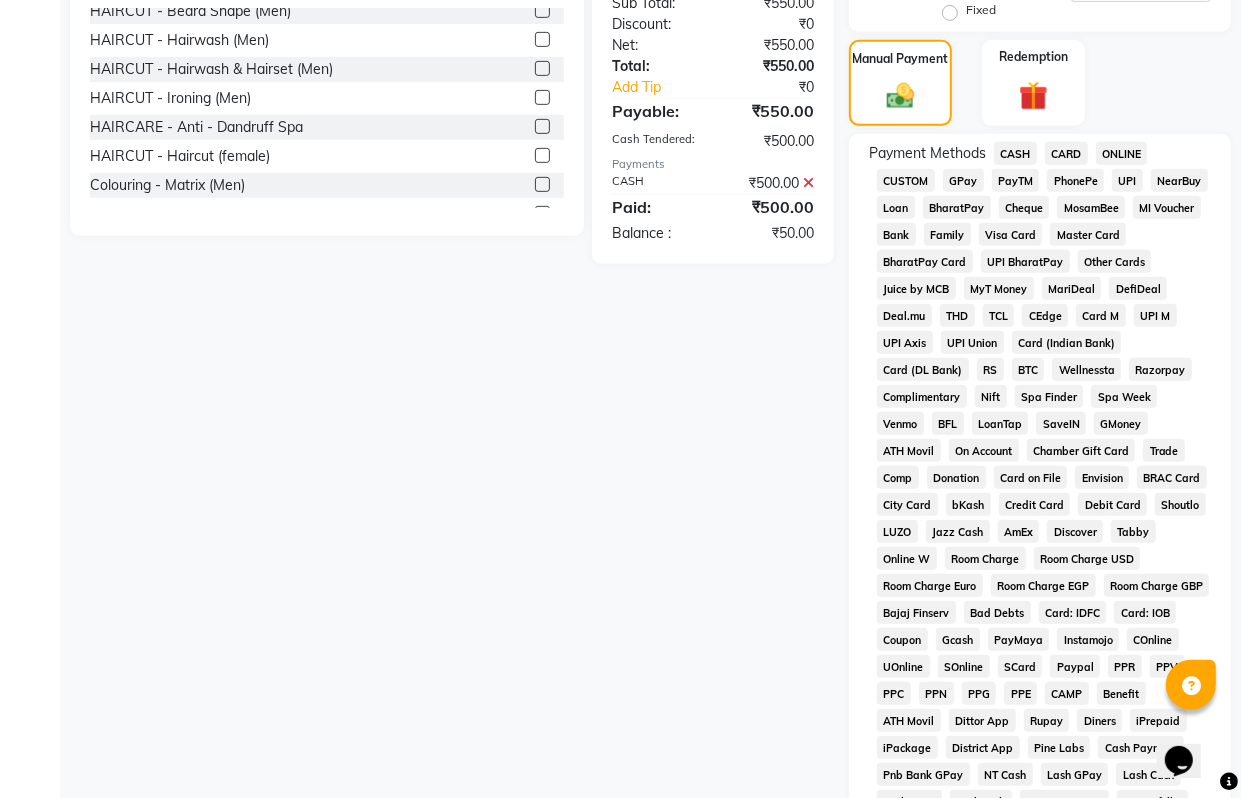 scroll, scrollTop: 0, scrollLeft: 0, axis: both 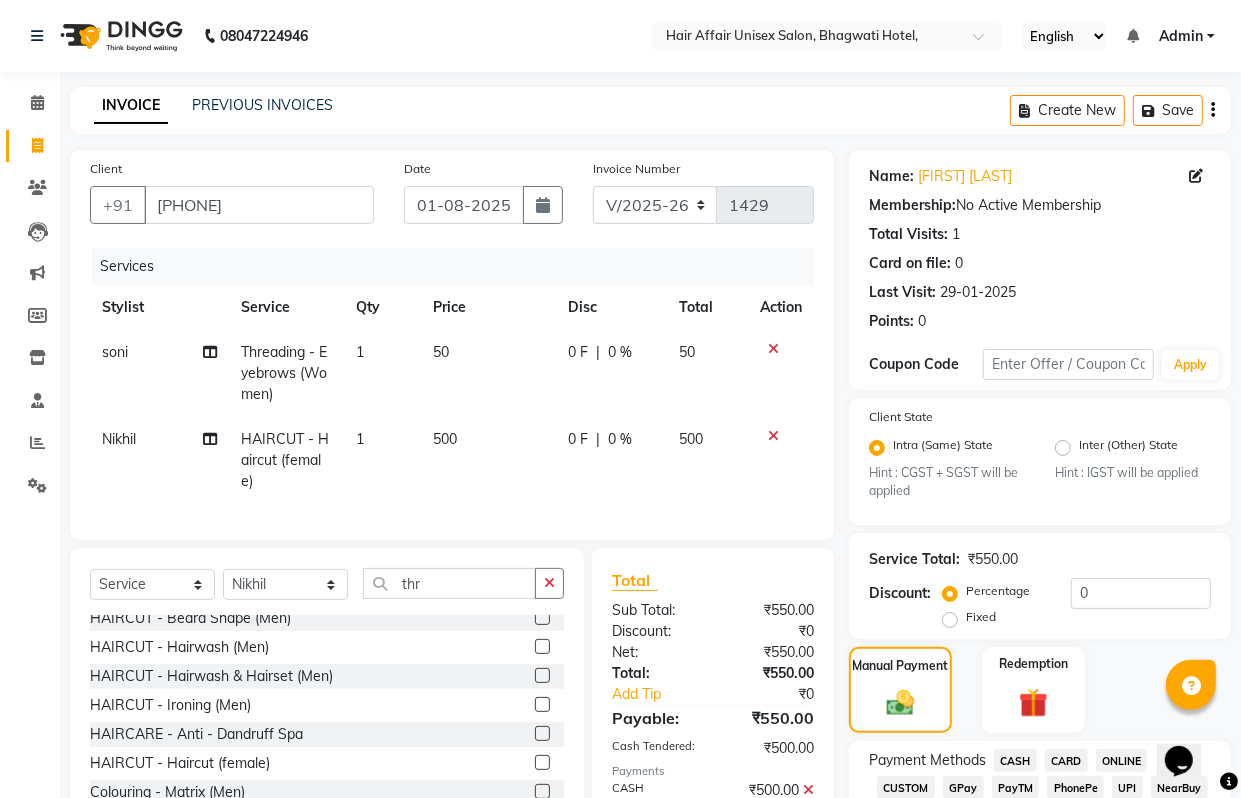 click on "CASH" 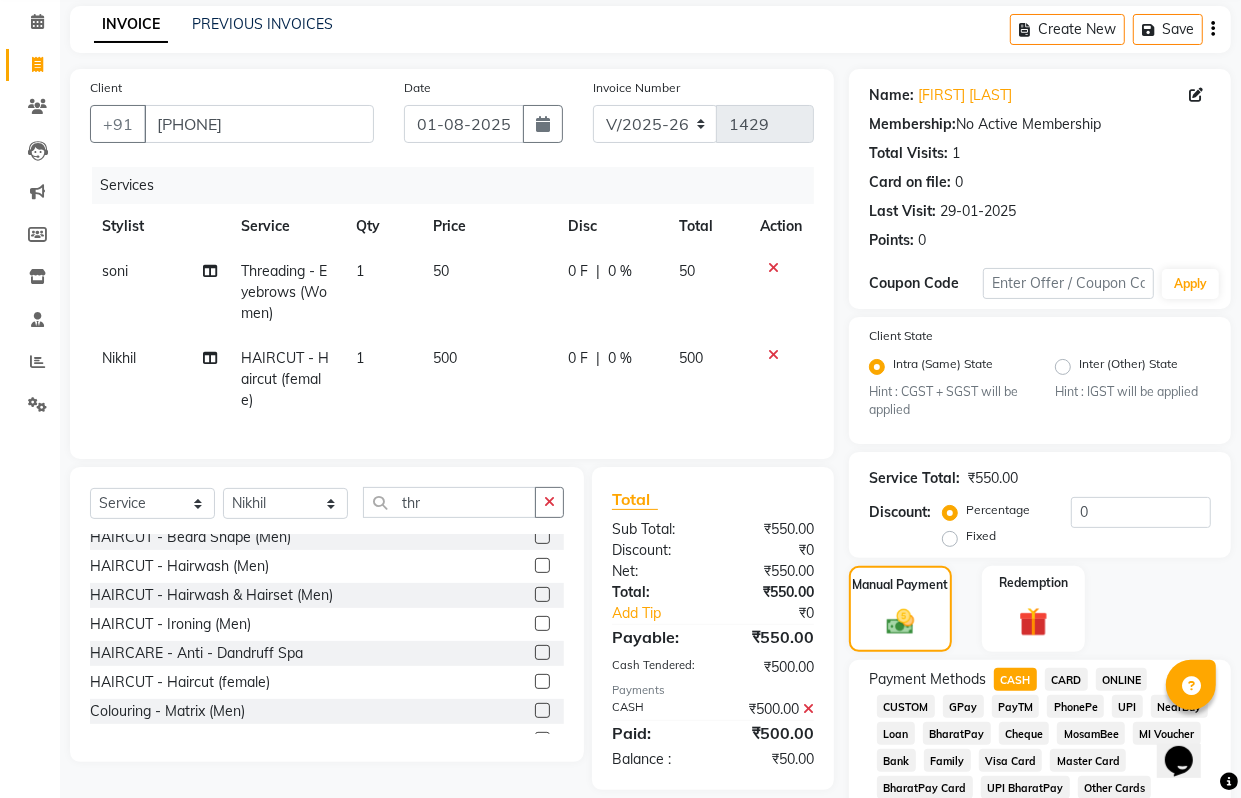scroll, scrollTop: 125, scrollLeft: 0, axis: vertical 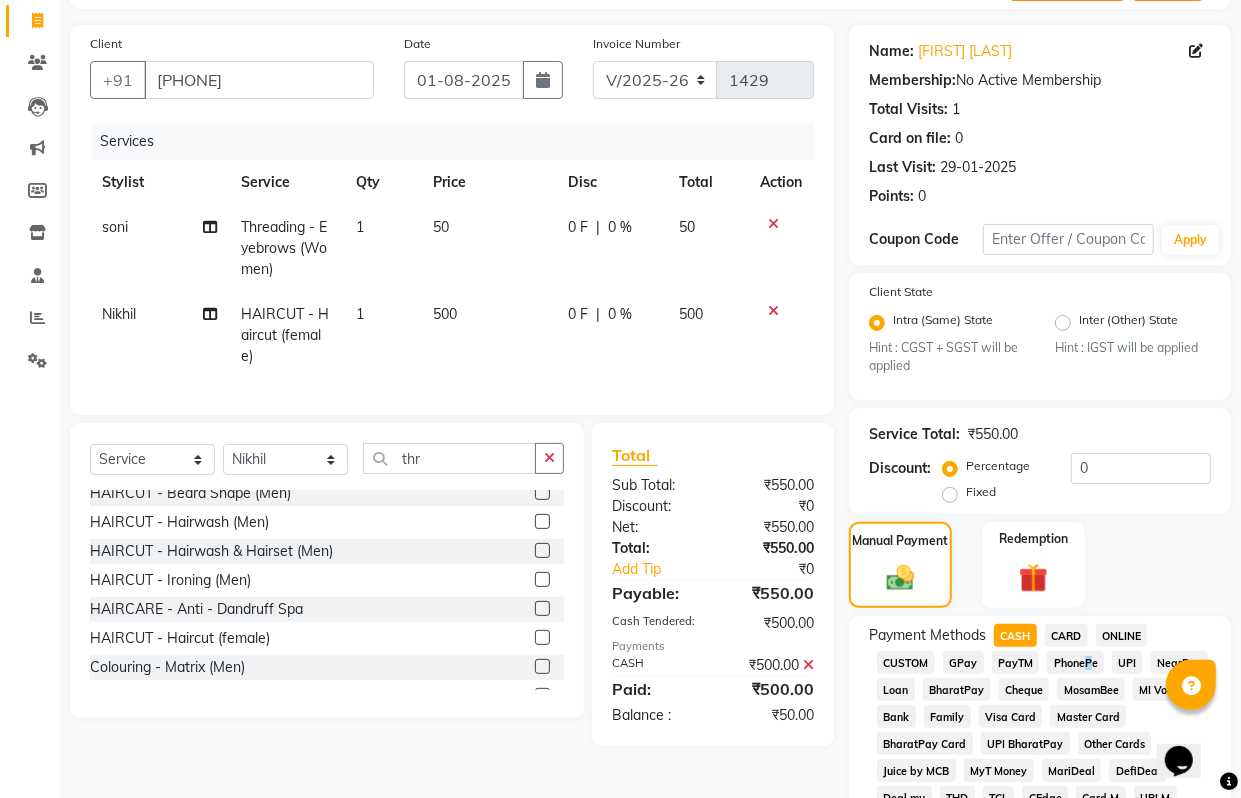 click on "PhonePe" 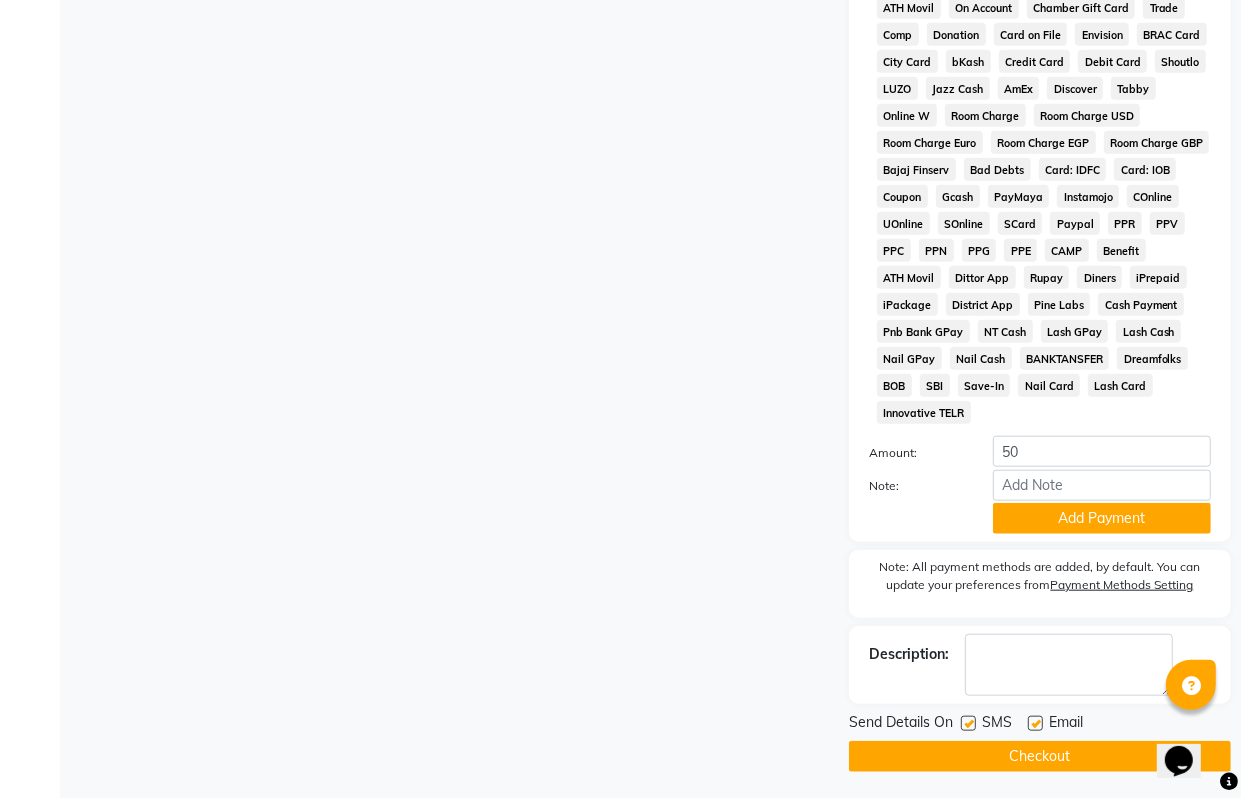 scroll, scrollTop: 1051, scrollLeft: 0, axis: vertical 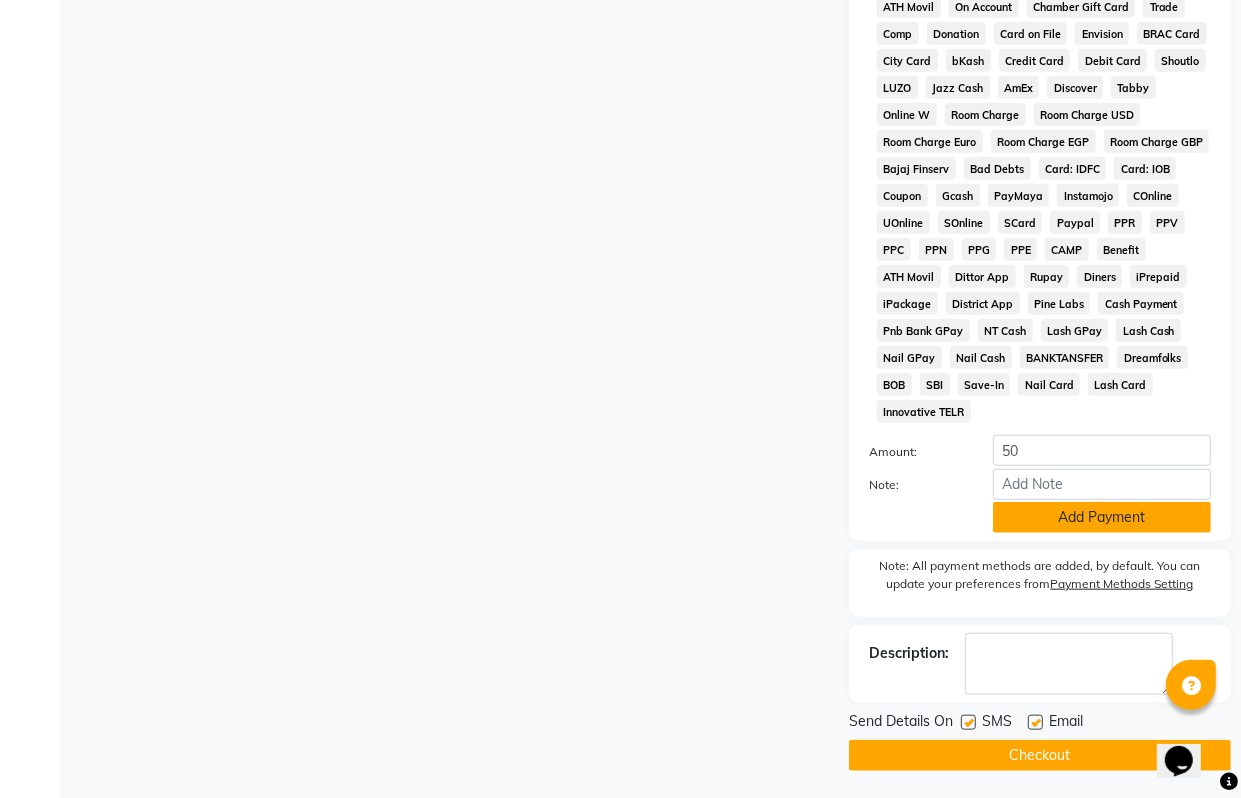 click on "Add Payment" 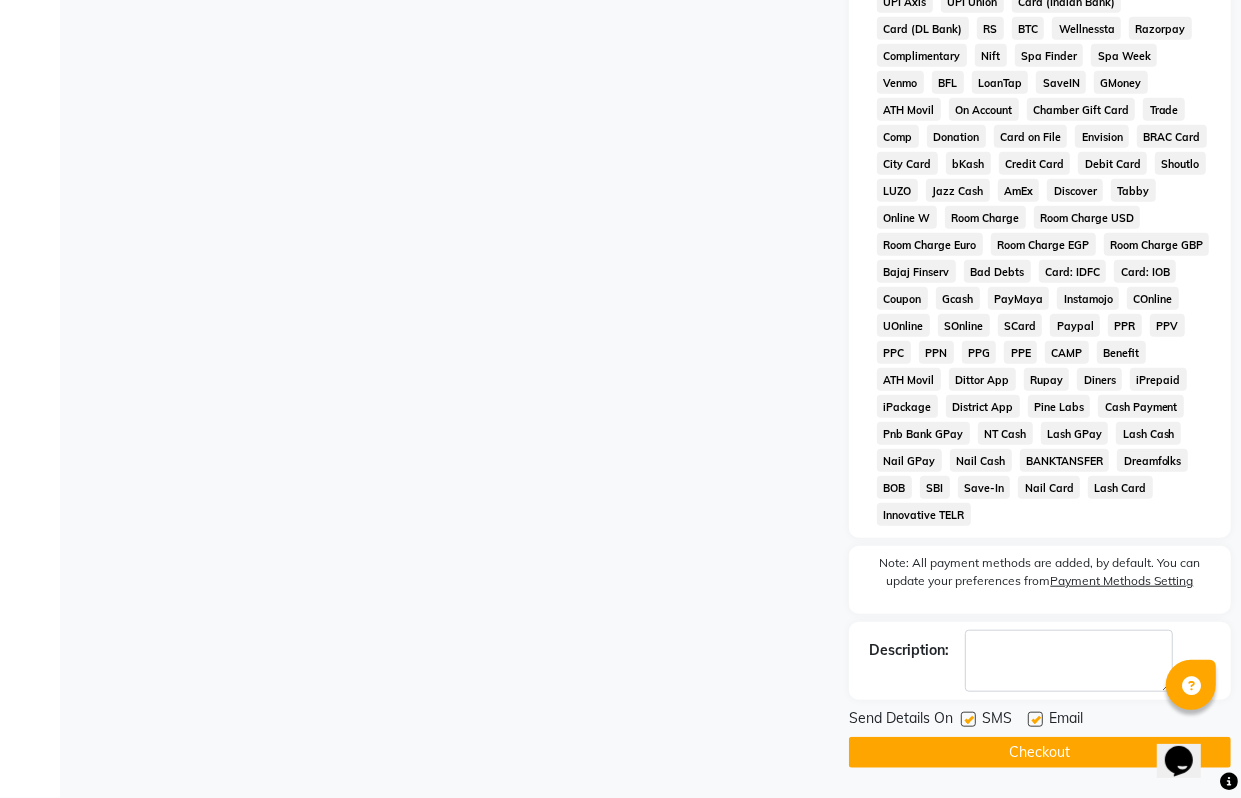 scroll, scrollTop: 946, scrollLeft: 0, axis: vertical 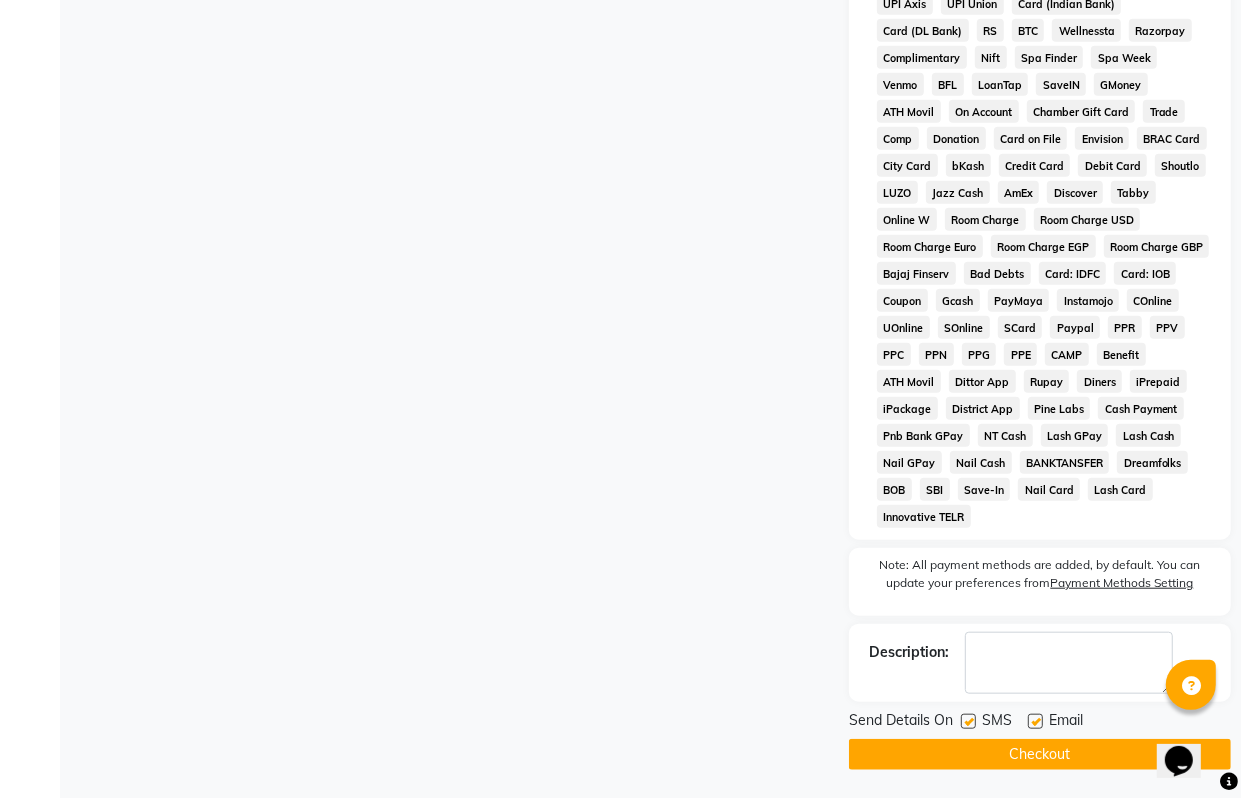 click on "Checkout" 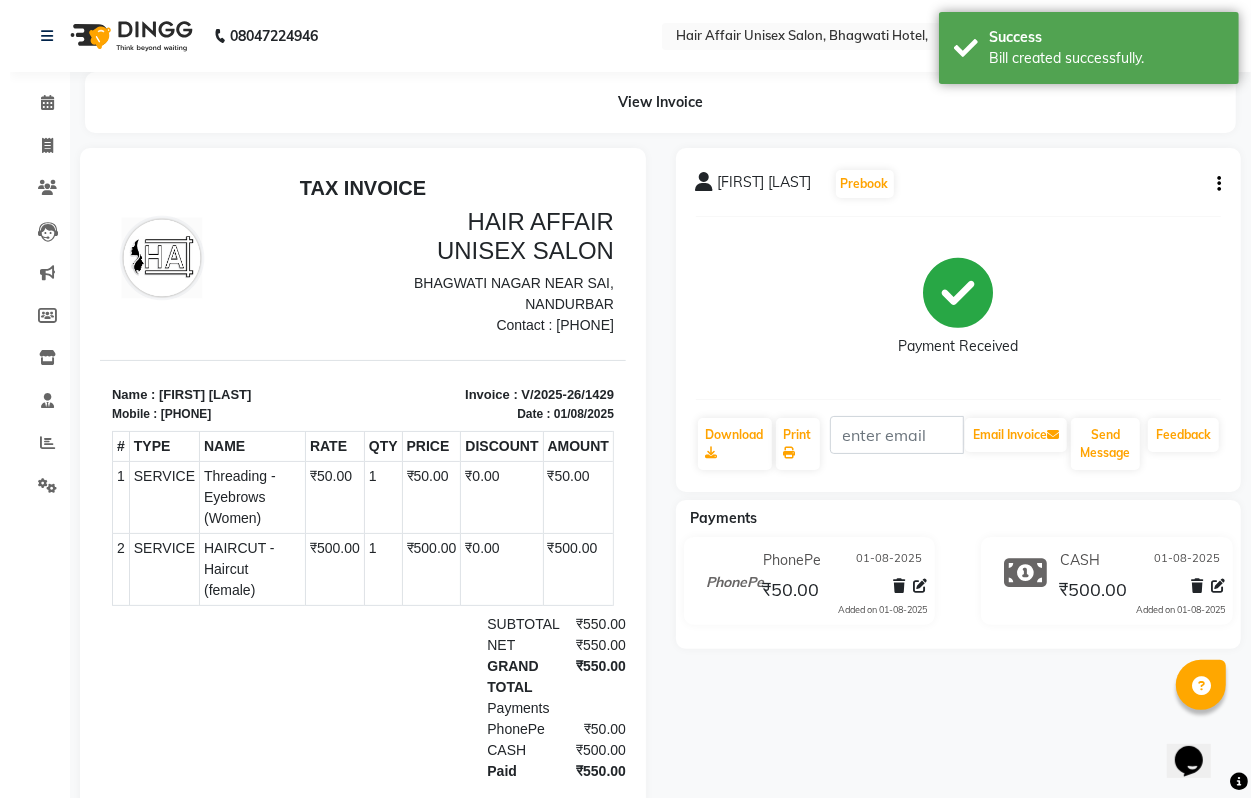 scroll, scrollTop: 0, scrollLeft: 0, axis: both 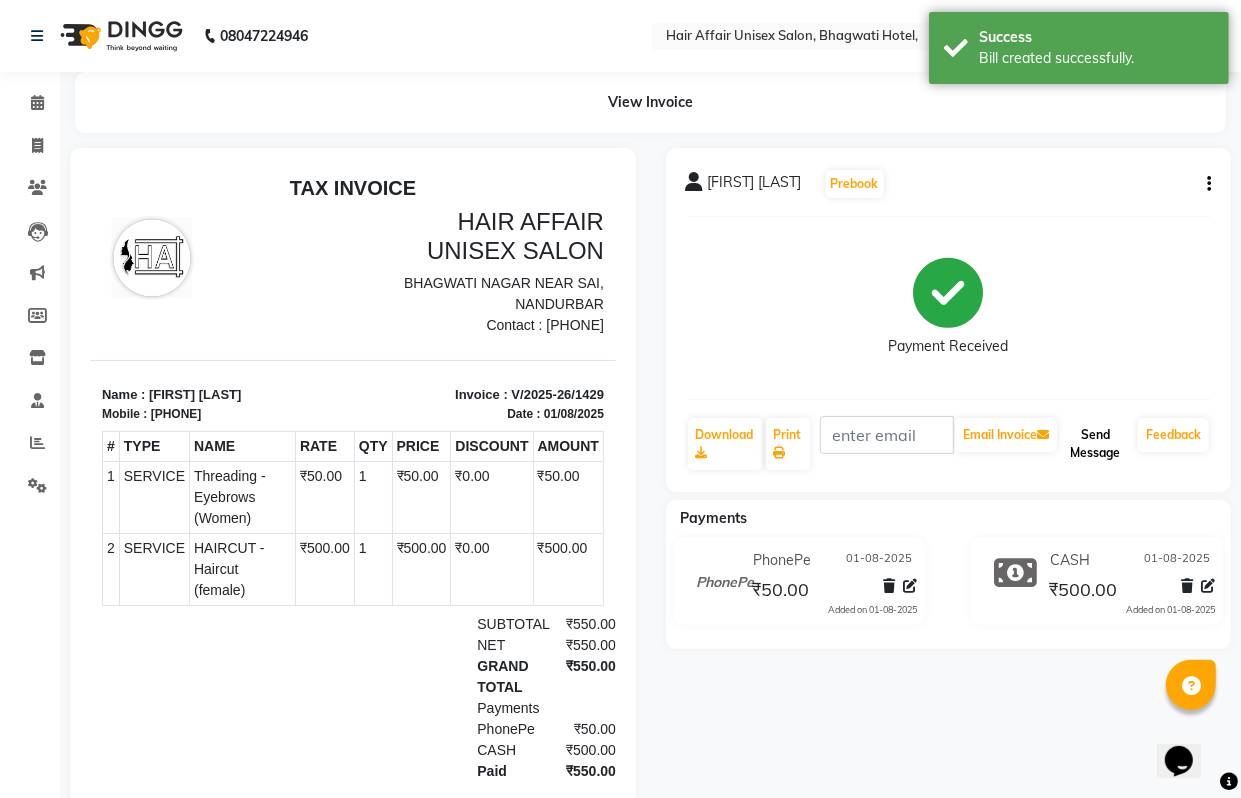 click on "Send Message" 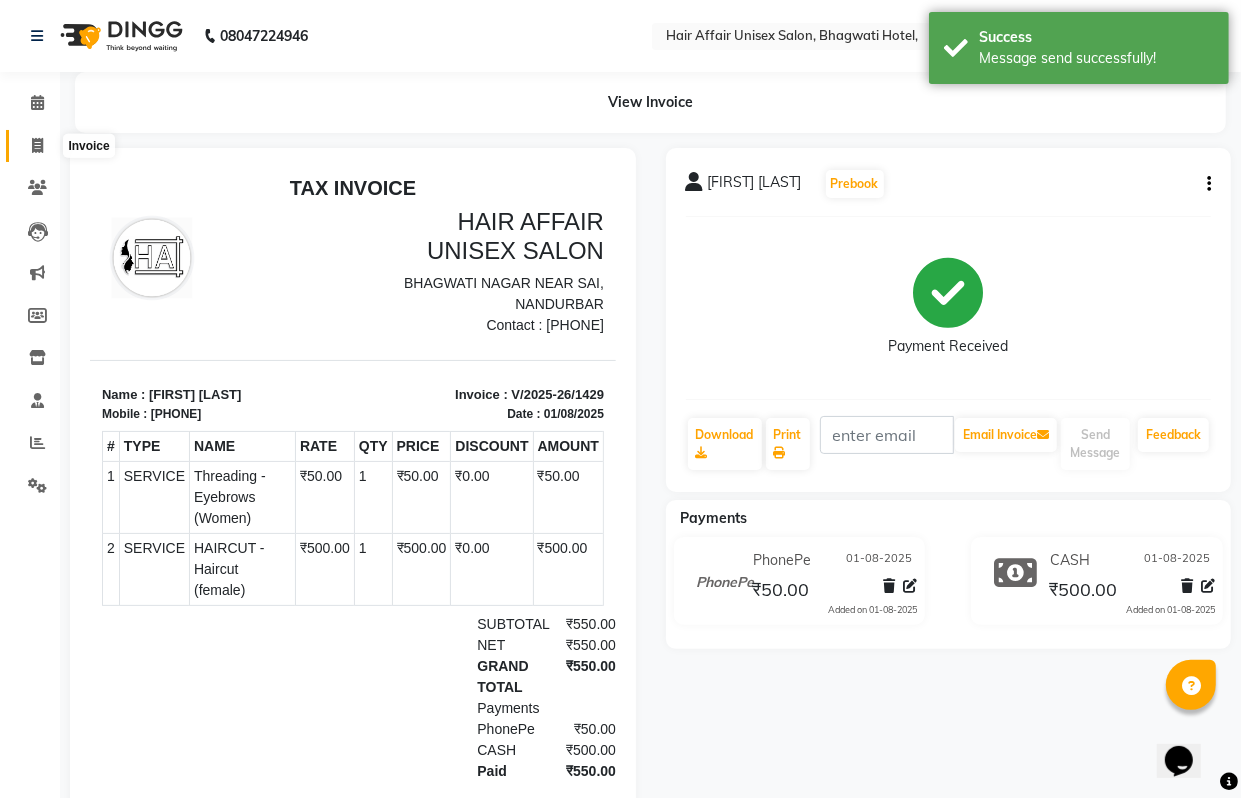 click 